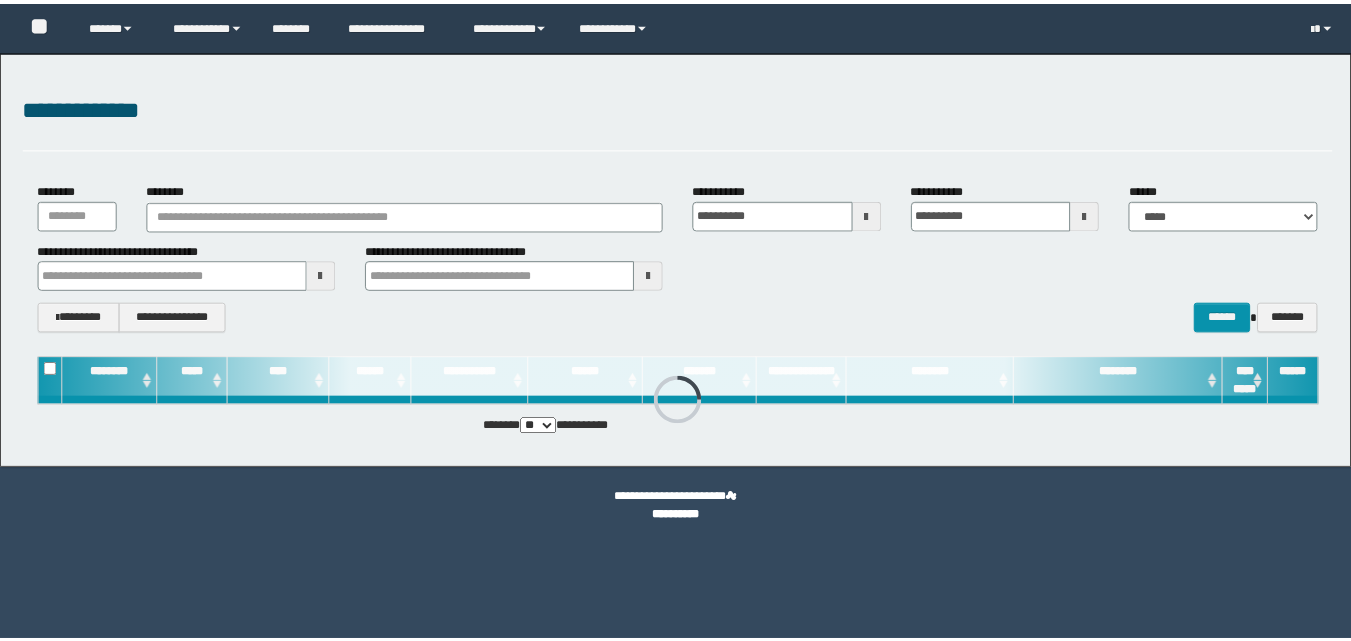 scroll, scrollTop: 0, scrollLeft: 0, axis: both 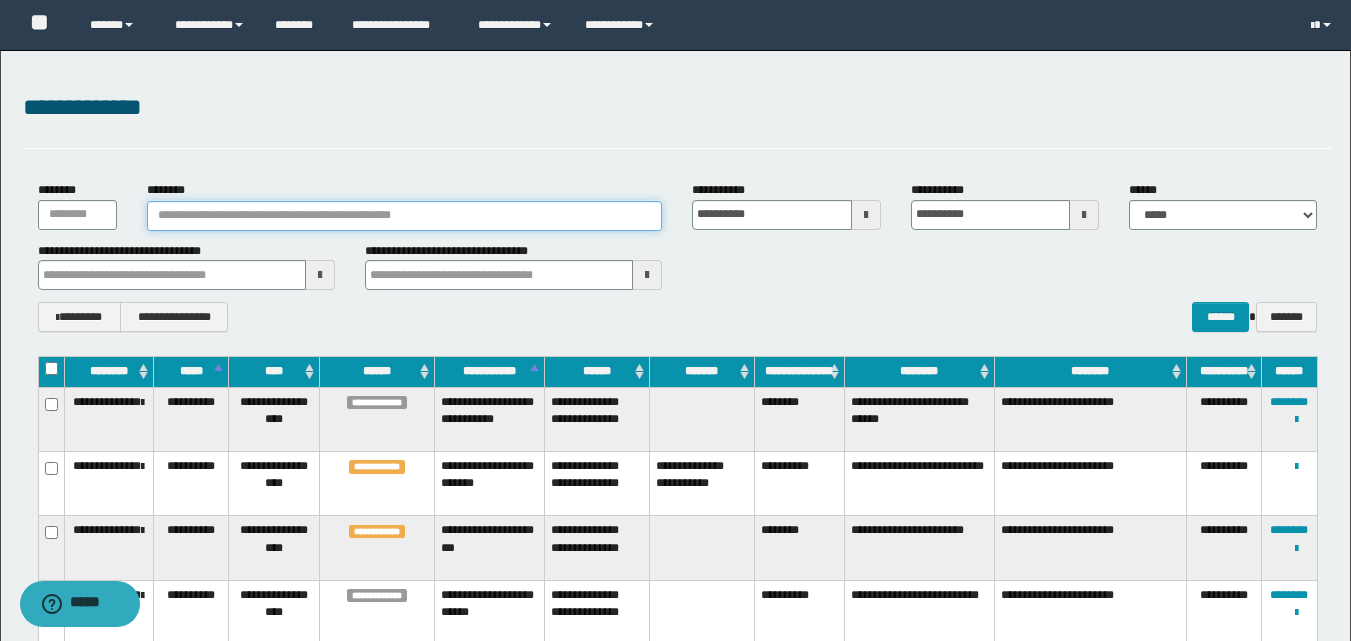 click on "********" at bounding box center (405, 216) 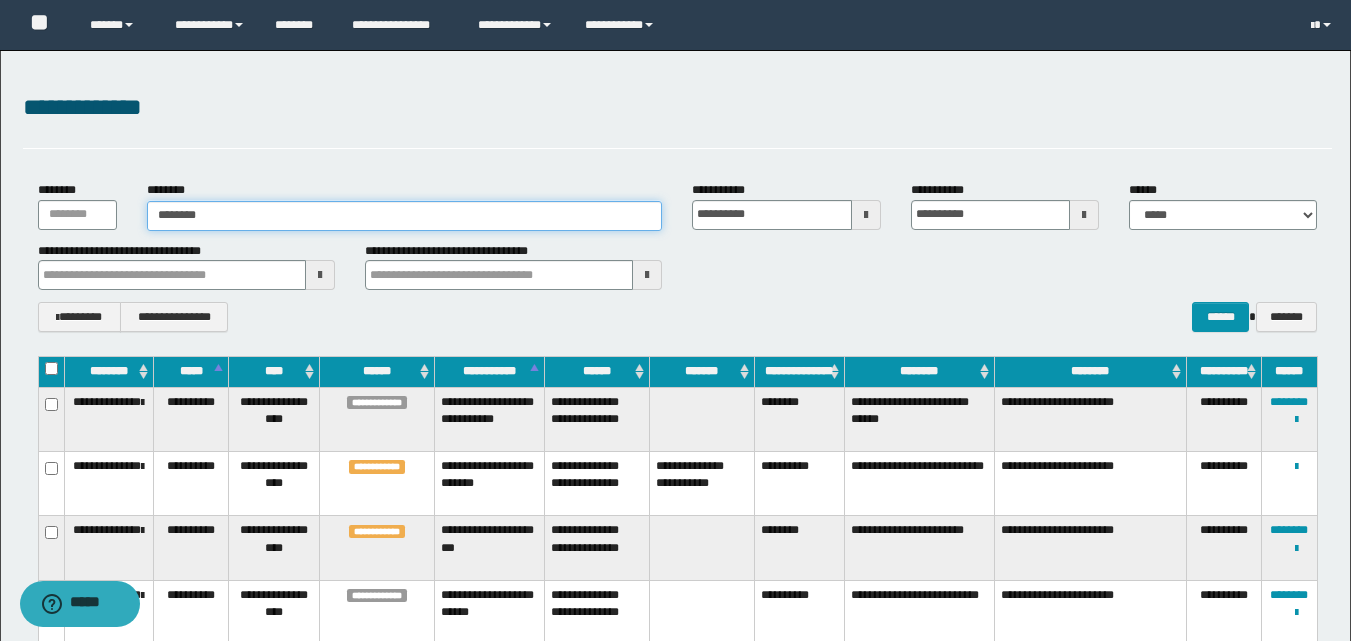 type on "********" 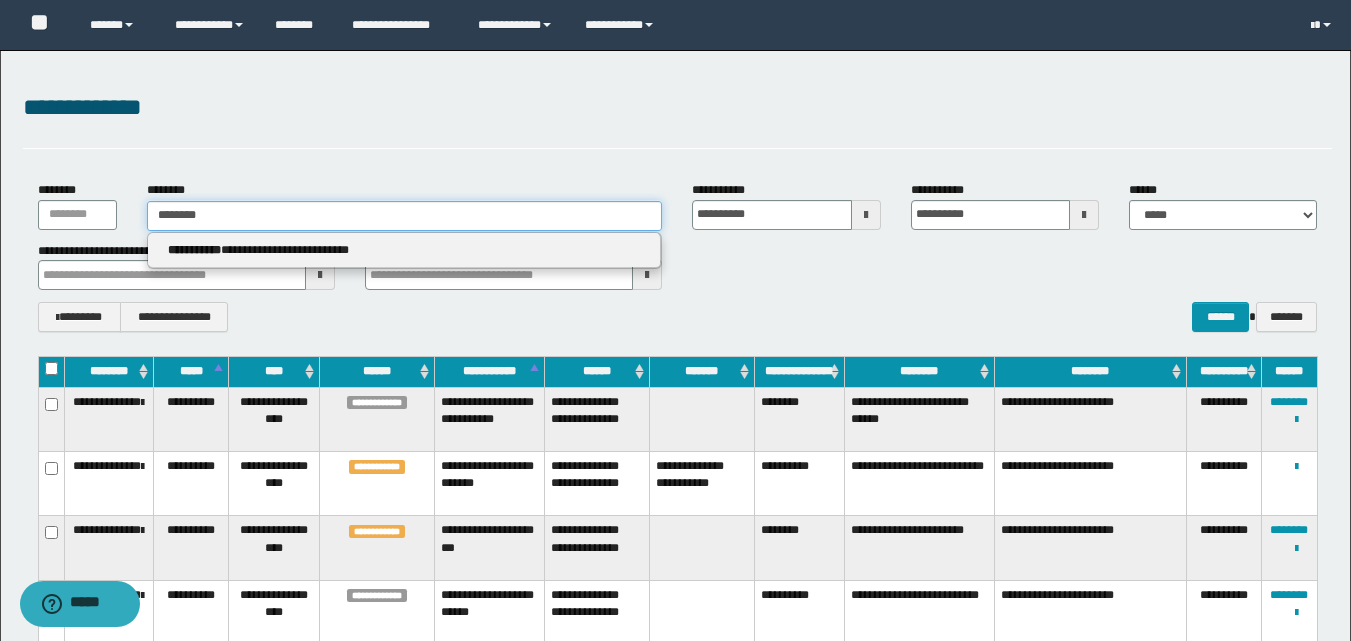 type on "********" 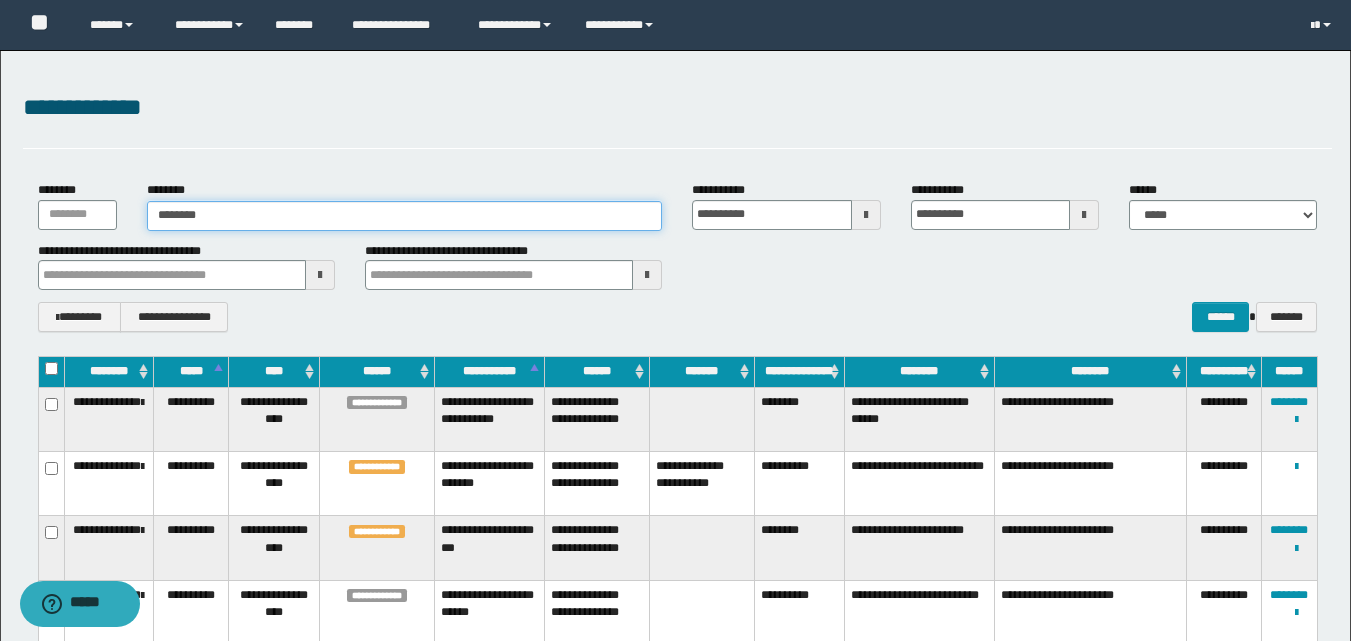 type on "********" 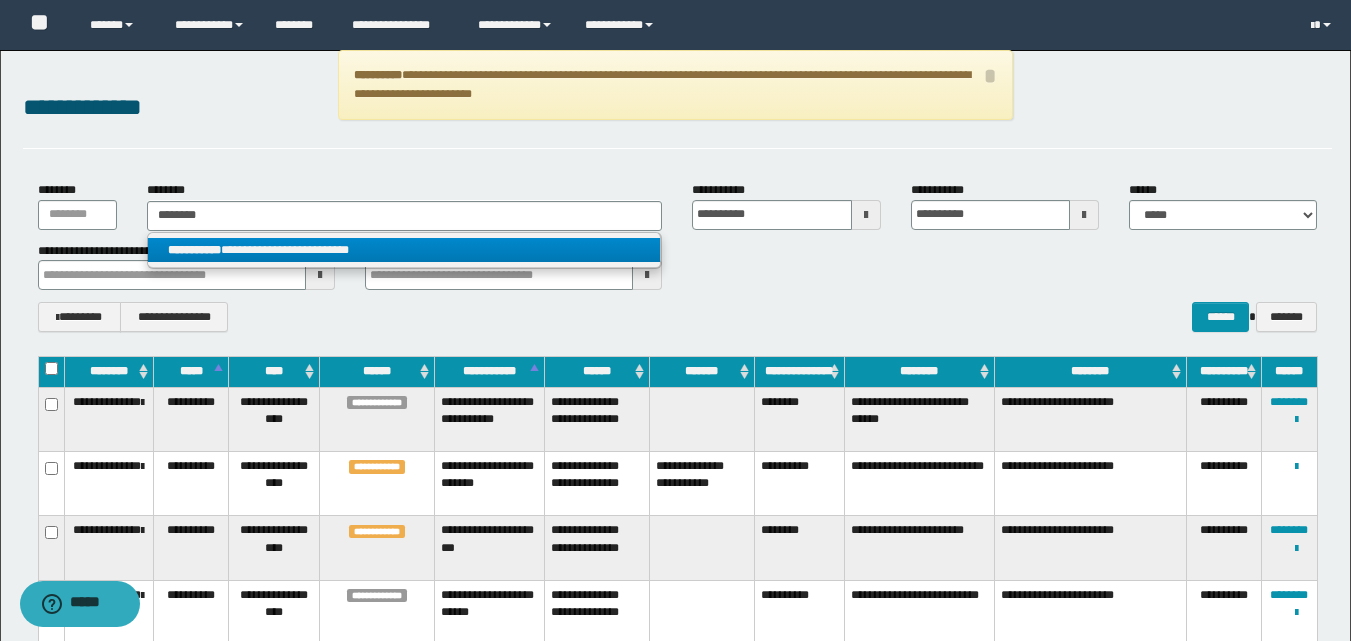 click on "**********" at bounding box center (404, 250) 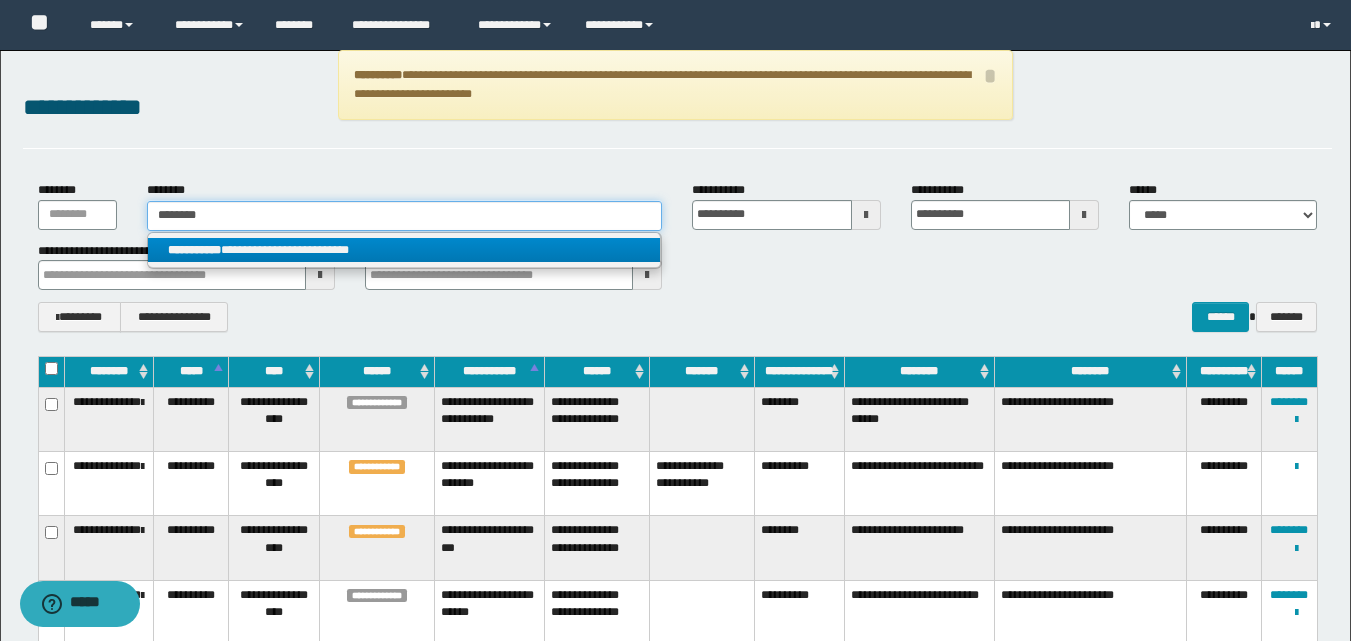 type 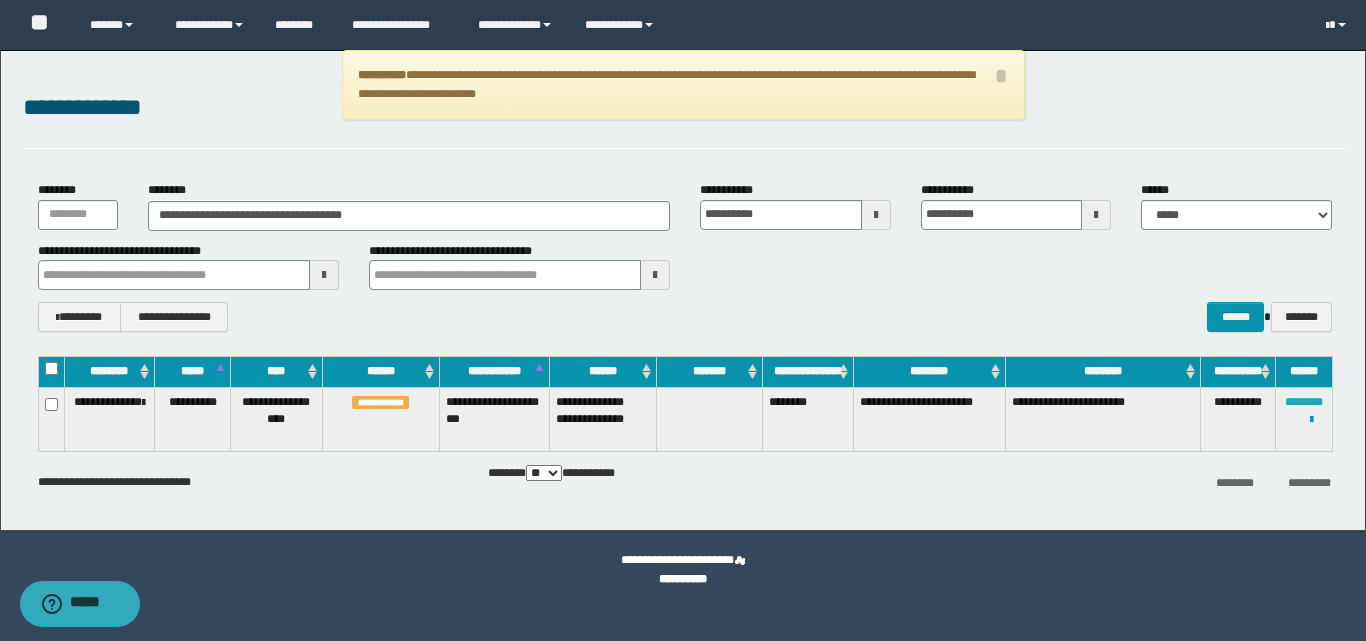 click on "********" at bounding box center (1304, 402) 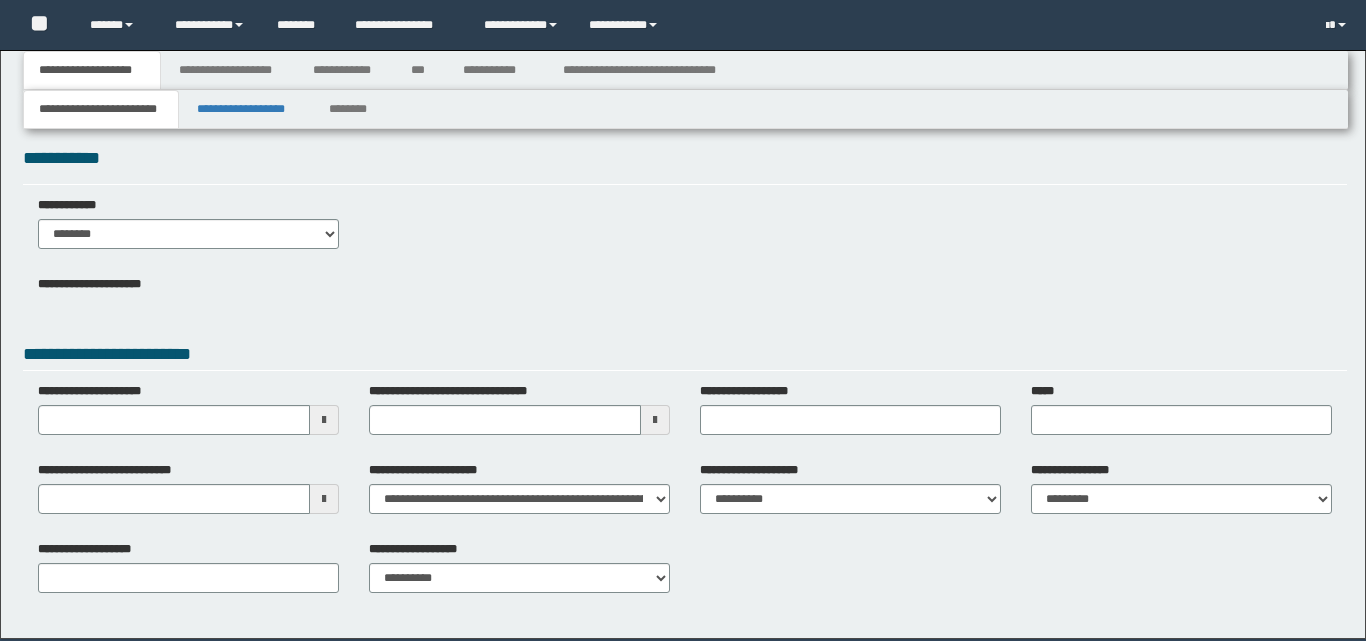 scroll, scrollTop: 0, scrollLeft: 0, axis: both 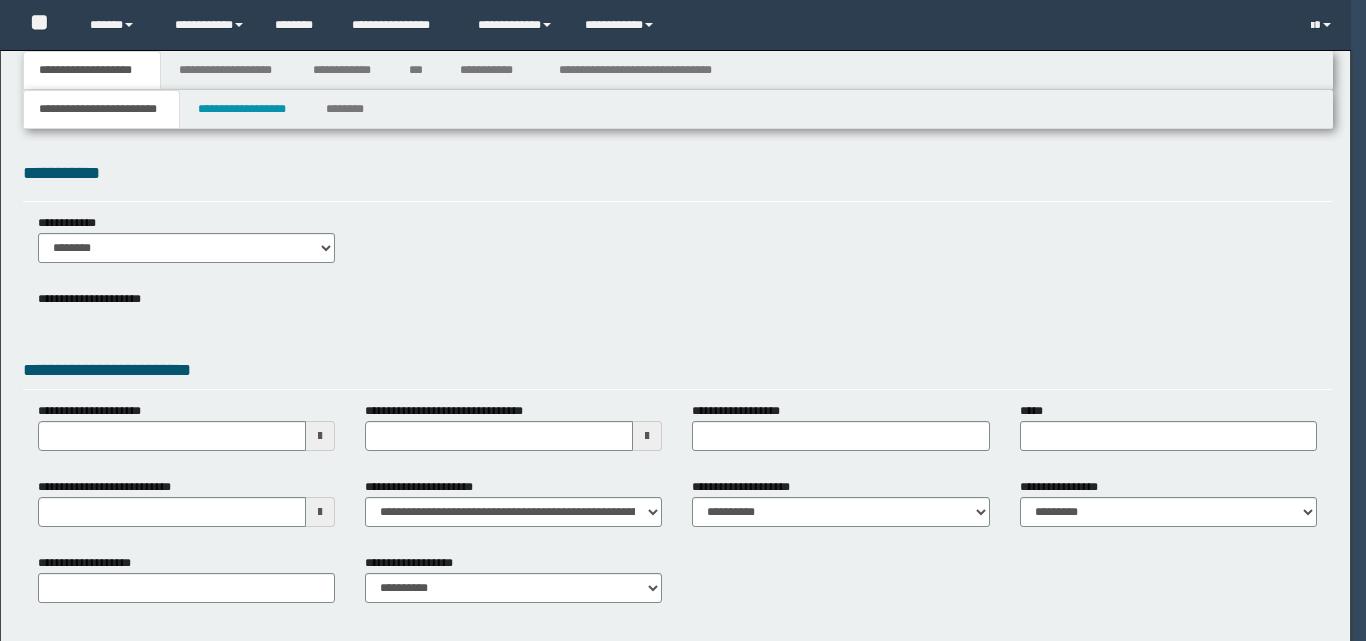 type 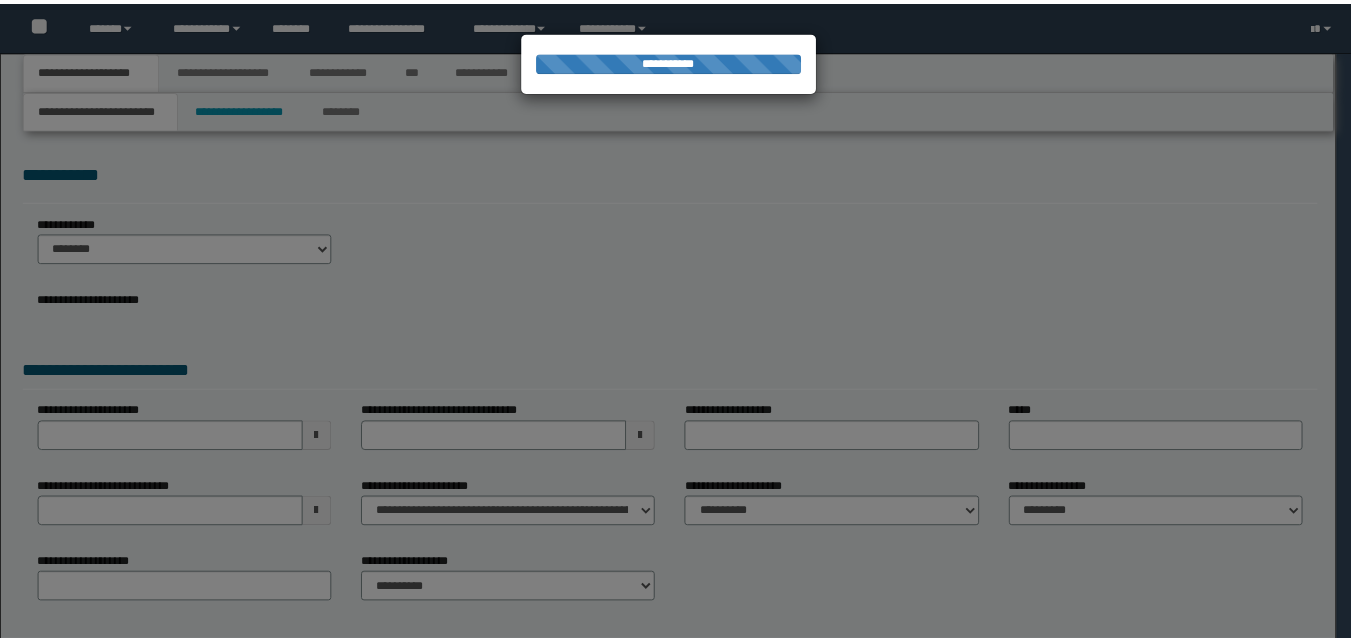 scroll, scrollTop: 0, scrollLeft: 0, axis: both 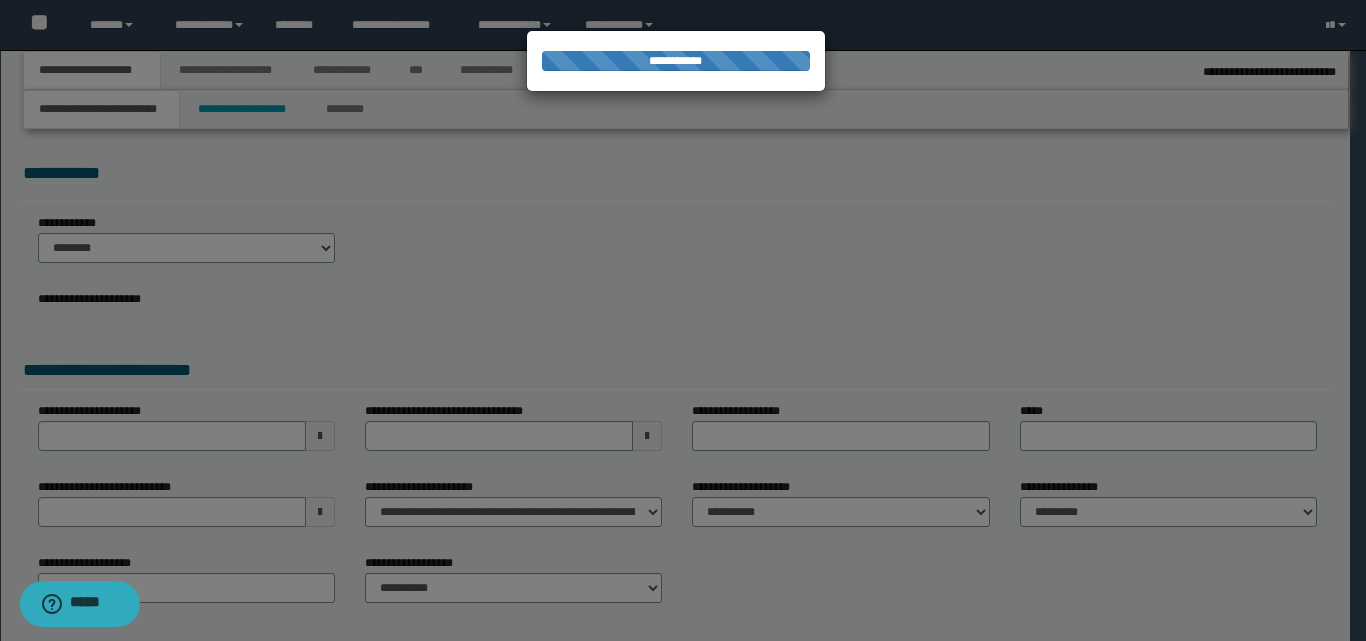 type on "**********" 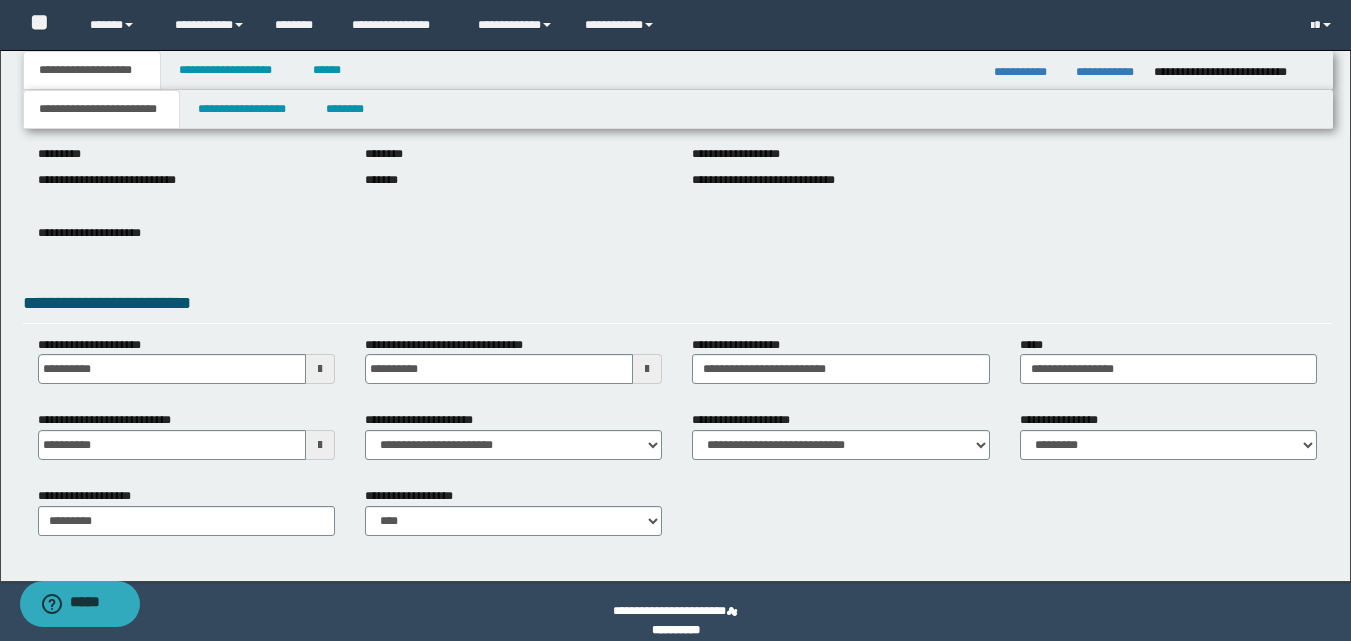 scroll, scrollTop: 243, scrollLeft: 0, axis: vertical 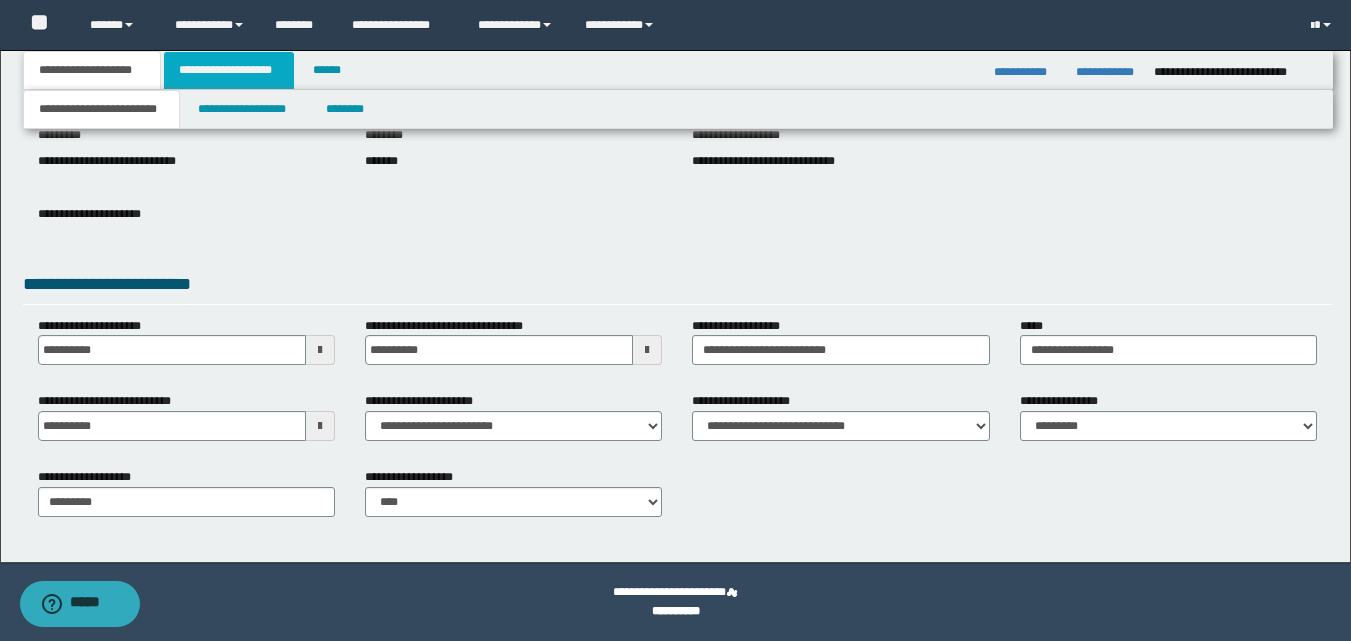 click on "**********" at bounding box center [229, 70] 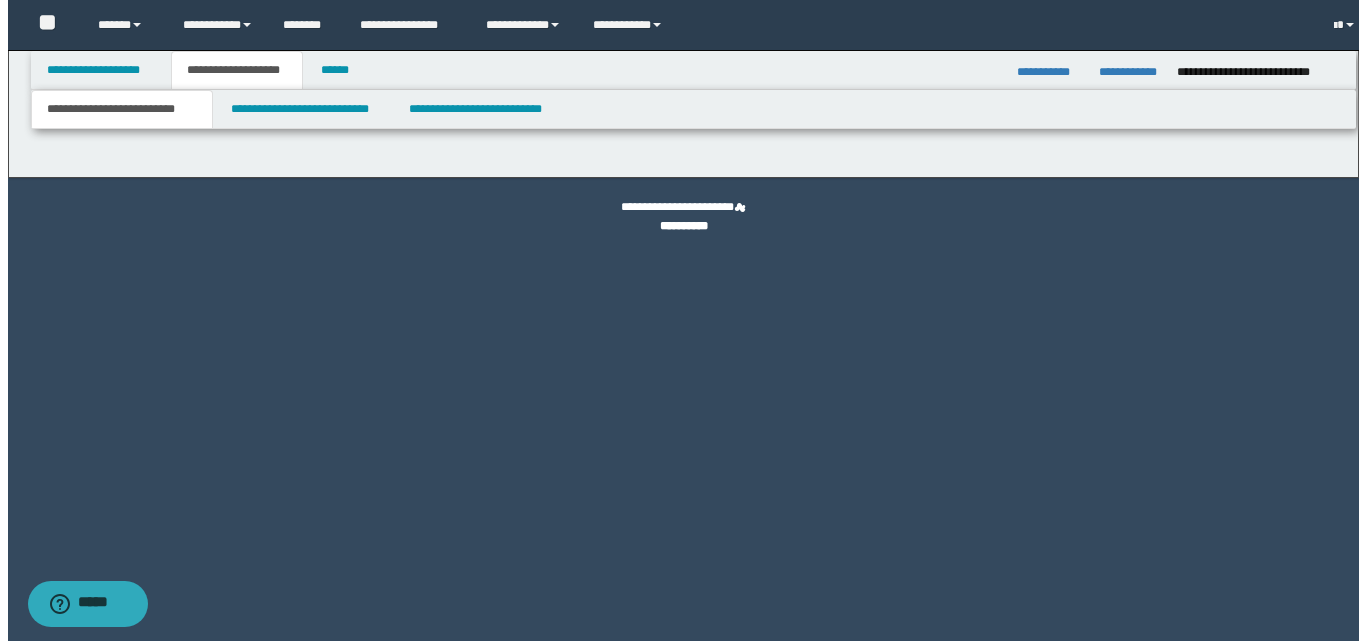 scroll, scrollTop: 0, scrollLeft: 0, axis: both 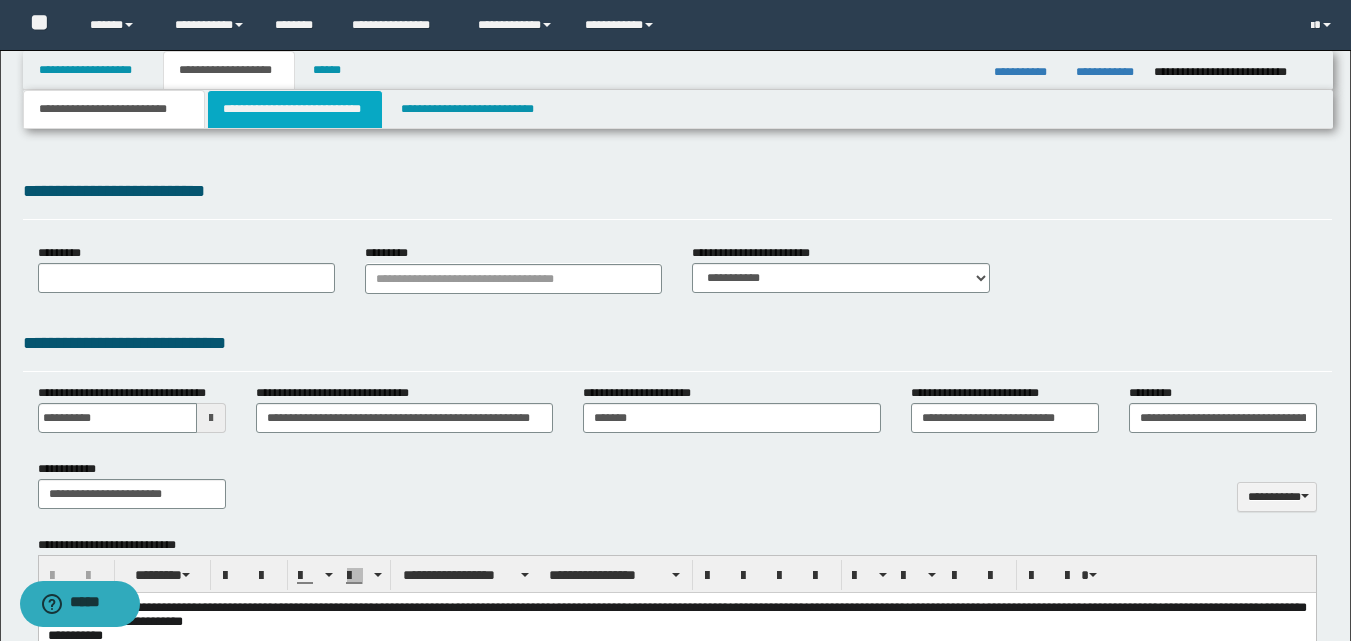 type on "********" 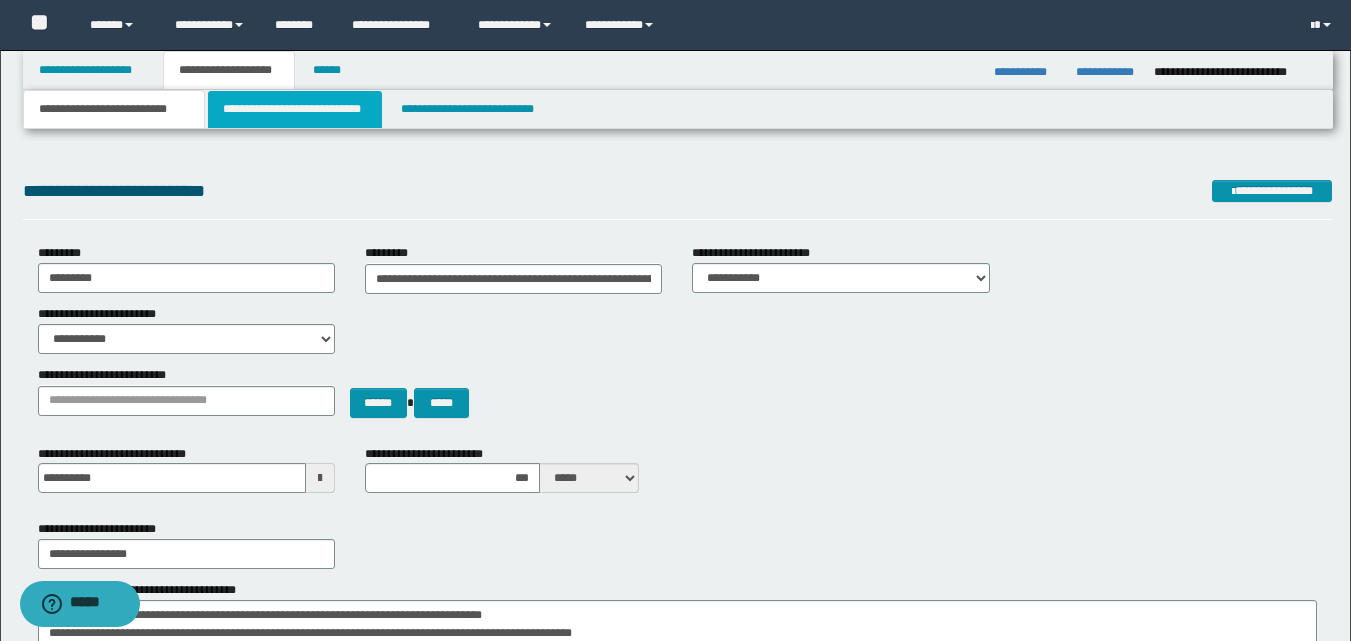 click on "**********" at bounding box center [295, 109] 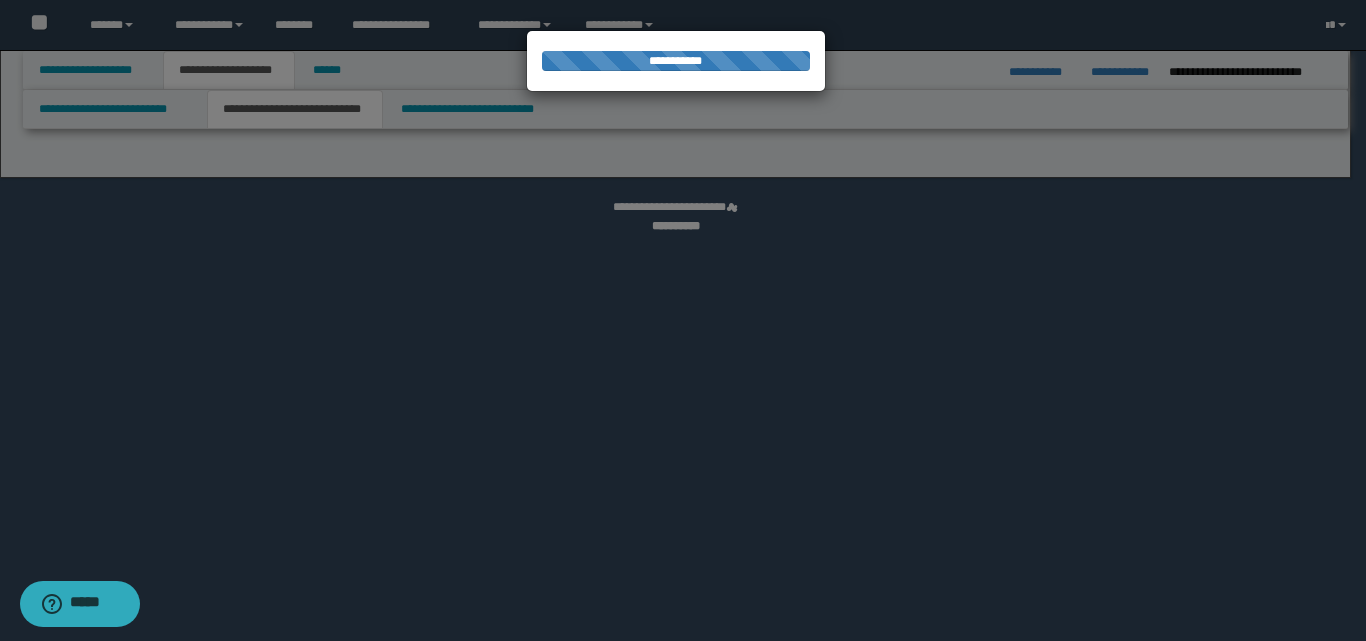 select on "*" 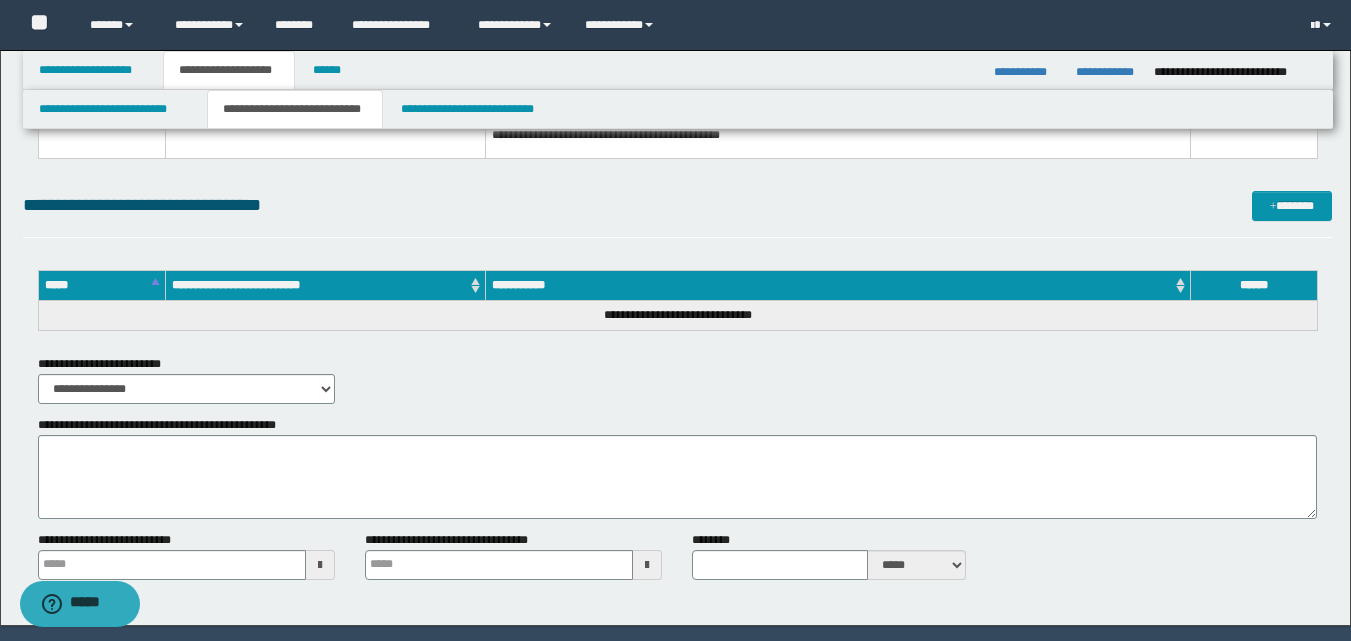 scroll, scrollTop: 3962, scrollLeft: 0, axis: vertical 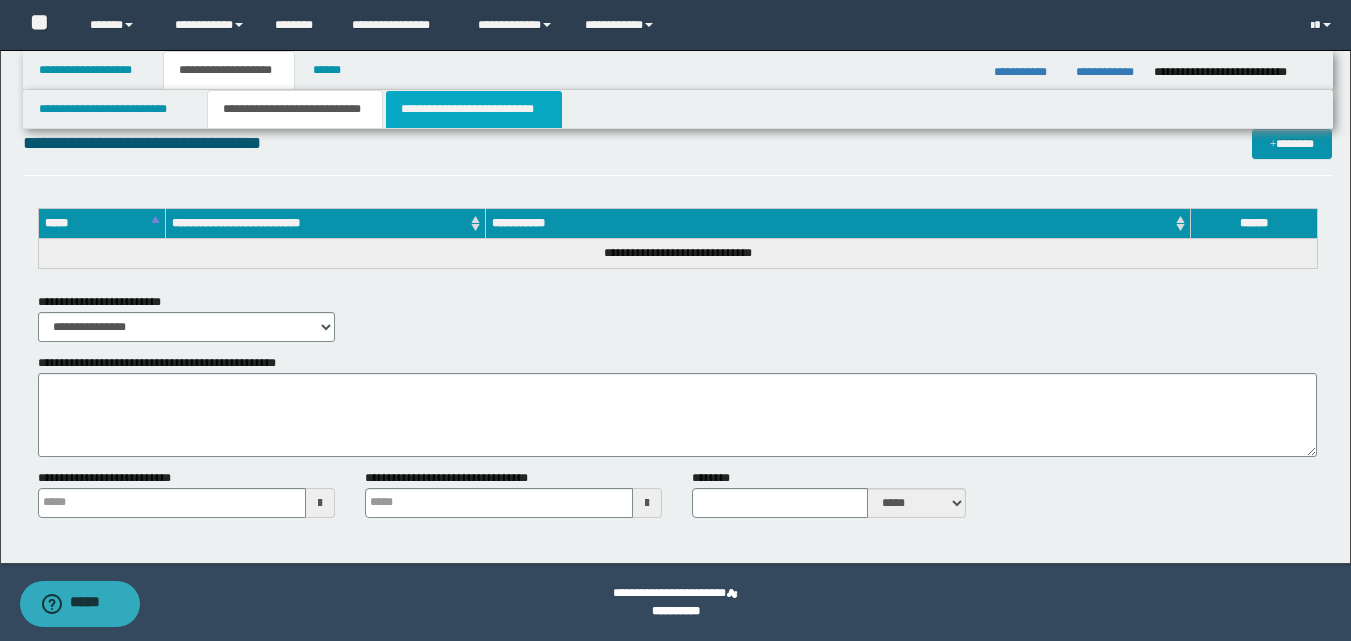 click on "**********" at bounding box center [474, 109] 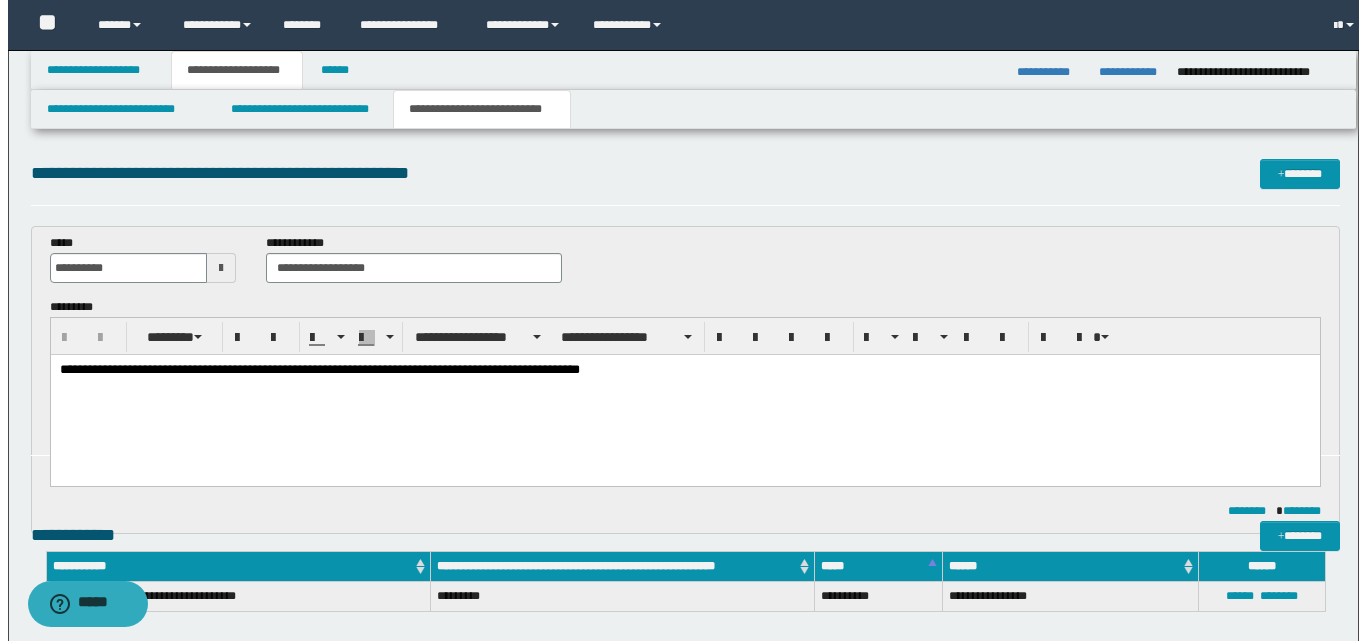 scroll, scrollTop: 0, scrollLeft: 0, axis: both 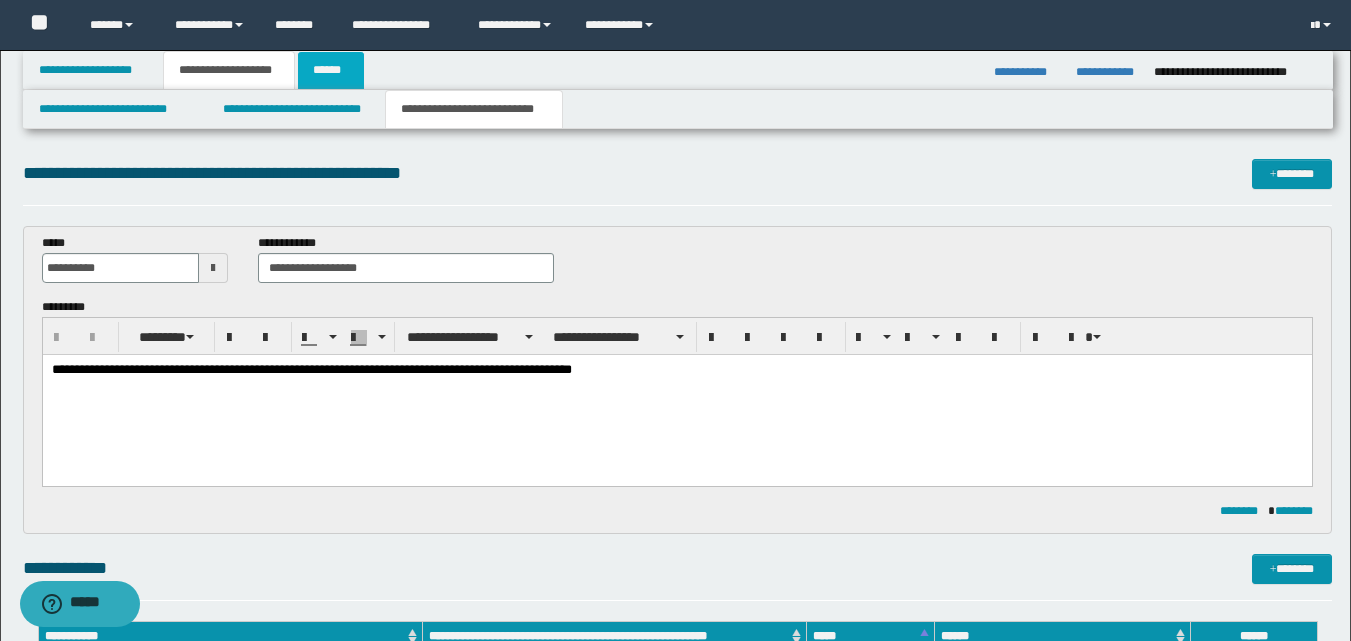 click on "******" at bounding box center [331, 70] 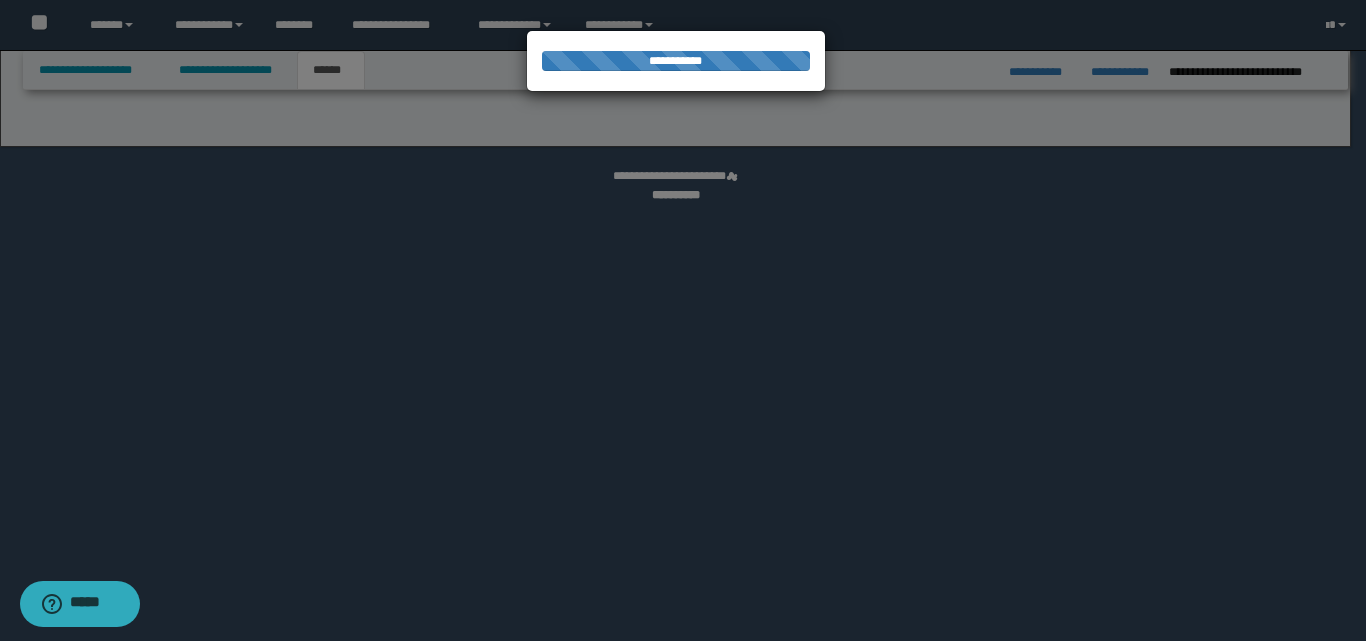 select on "*" 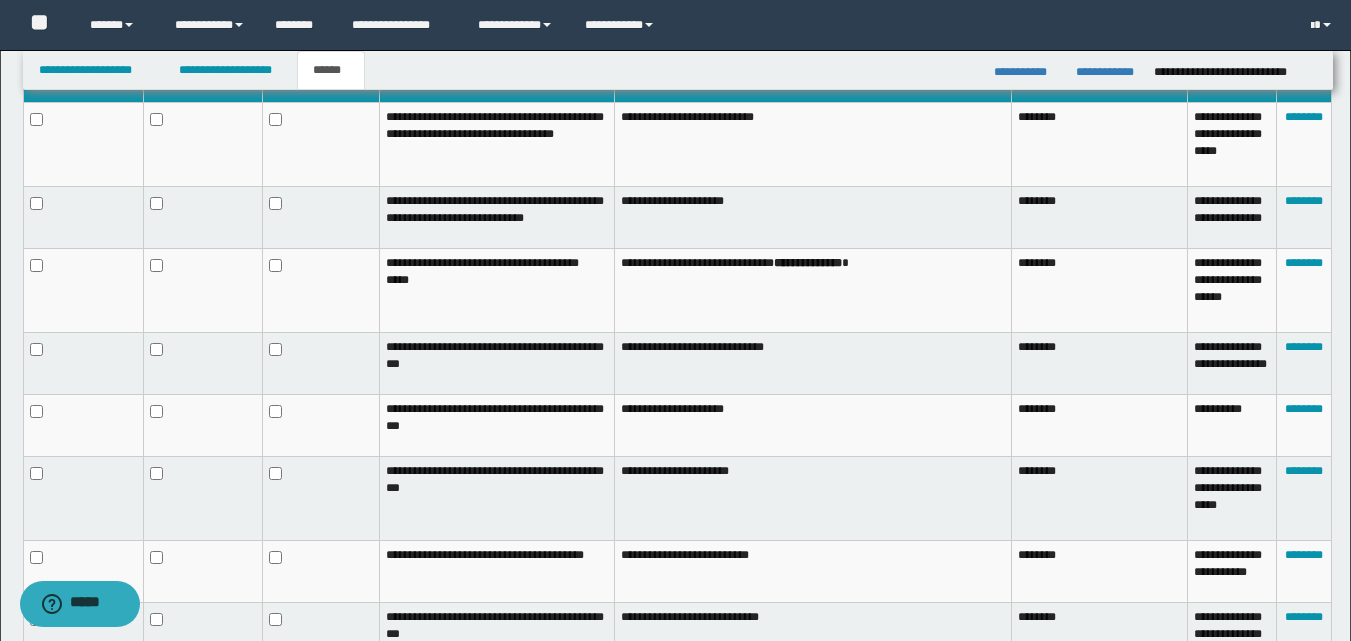 scroll, scrollTop: 500, scrollLeft: 0, axis: vertical 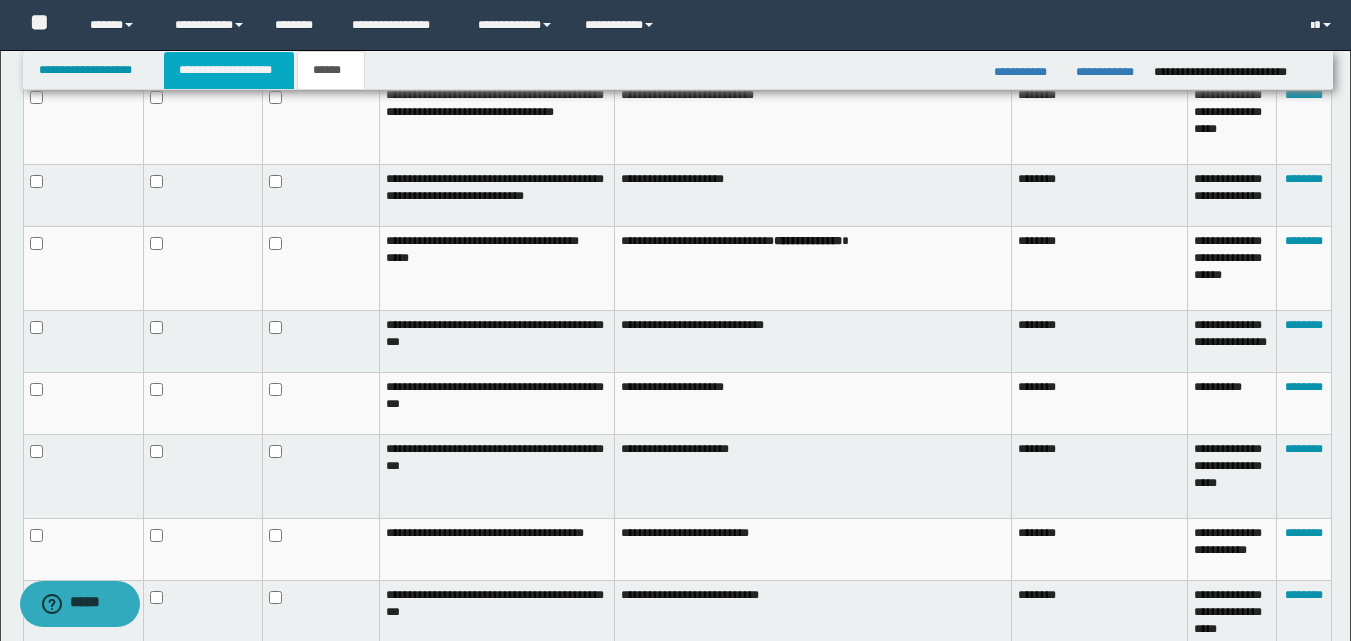 click on "**********" at bounding box center (229, 70) 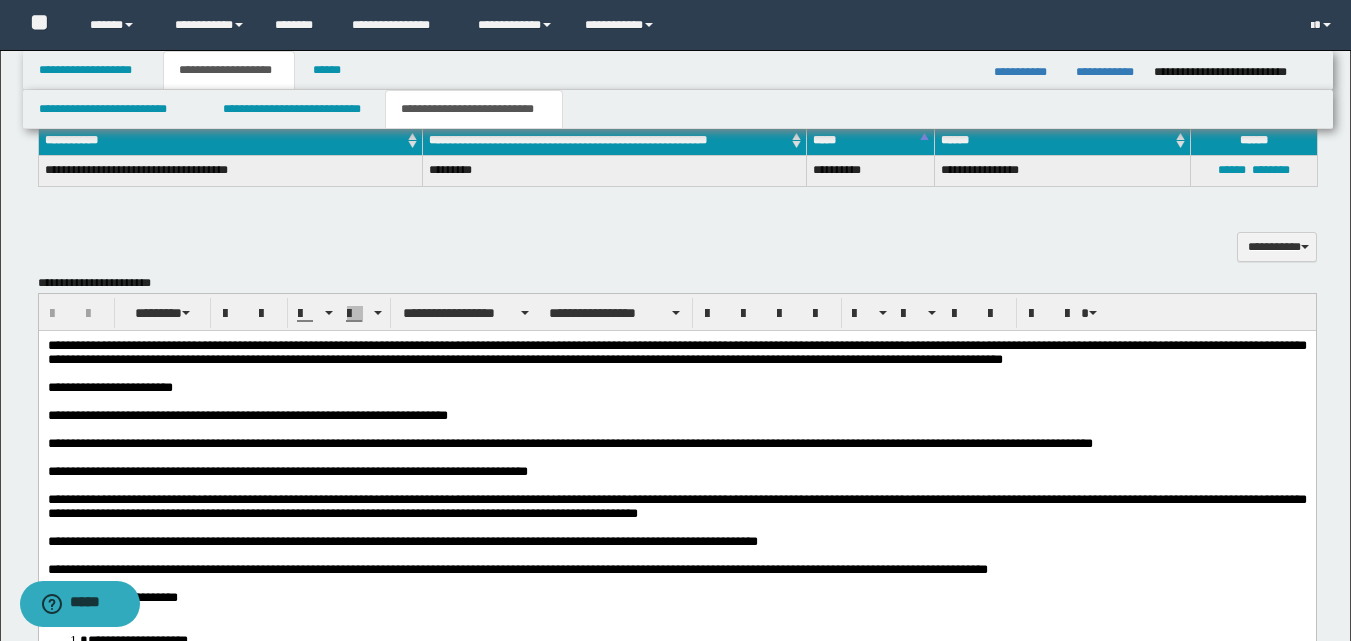 scroll, scrollTop: 500, scrollLeft: 0, axis: vertical 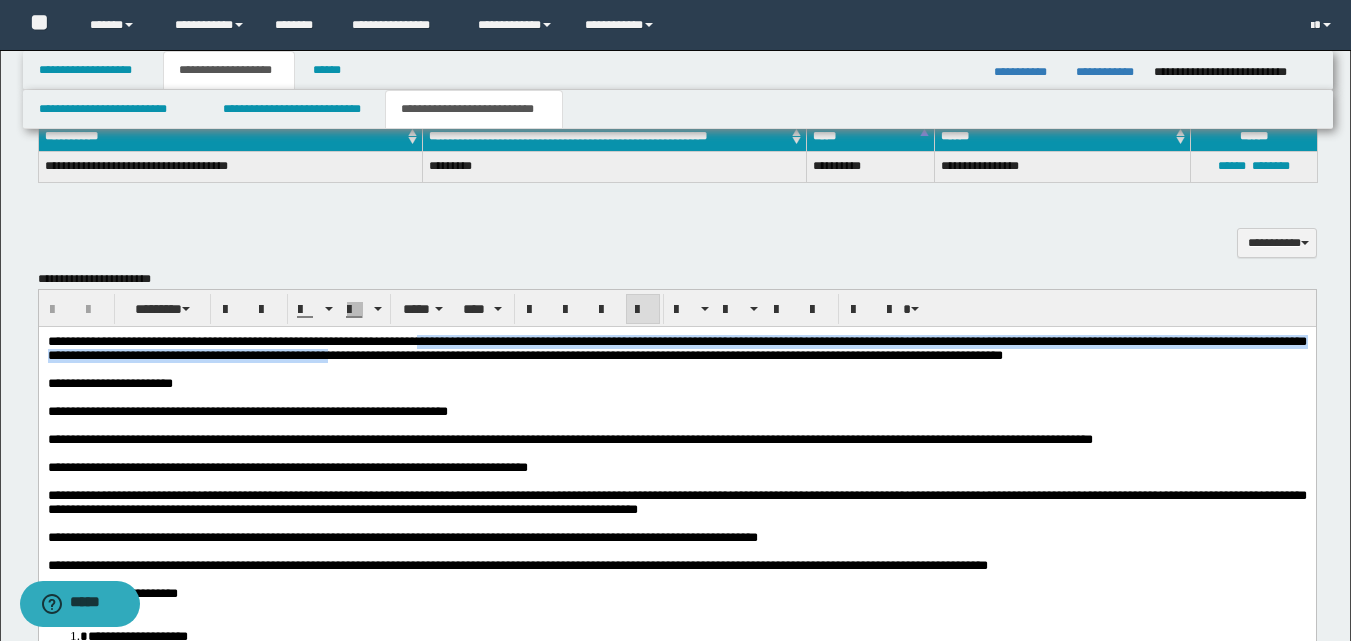 drag, startPoint x: 468, startPoint y: 339, endPoint x: 606, endPoint y: 351, distance: 138.52075 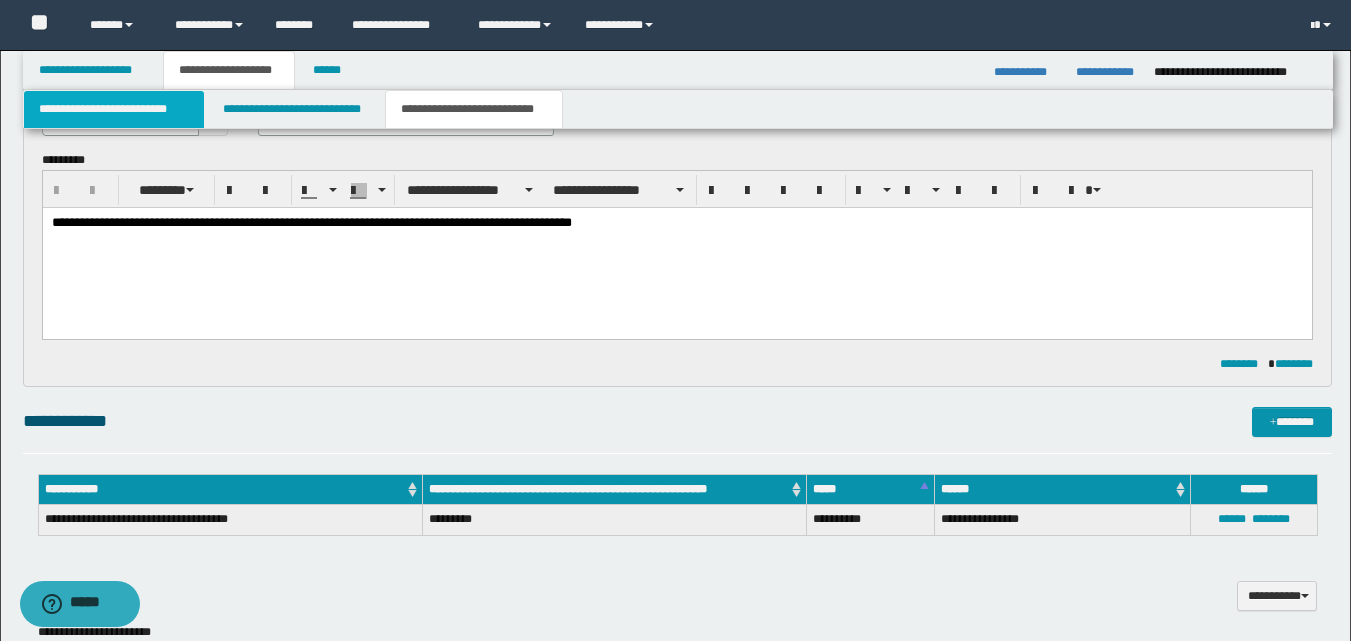 scroll, scrollTop: 100, scrollLeft: 0, axis: vertical 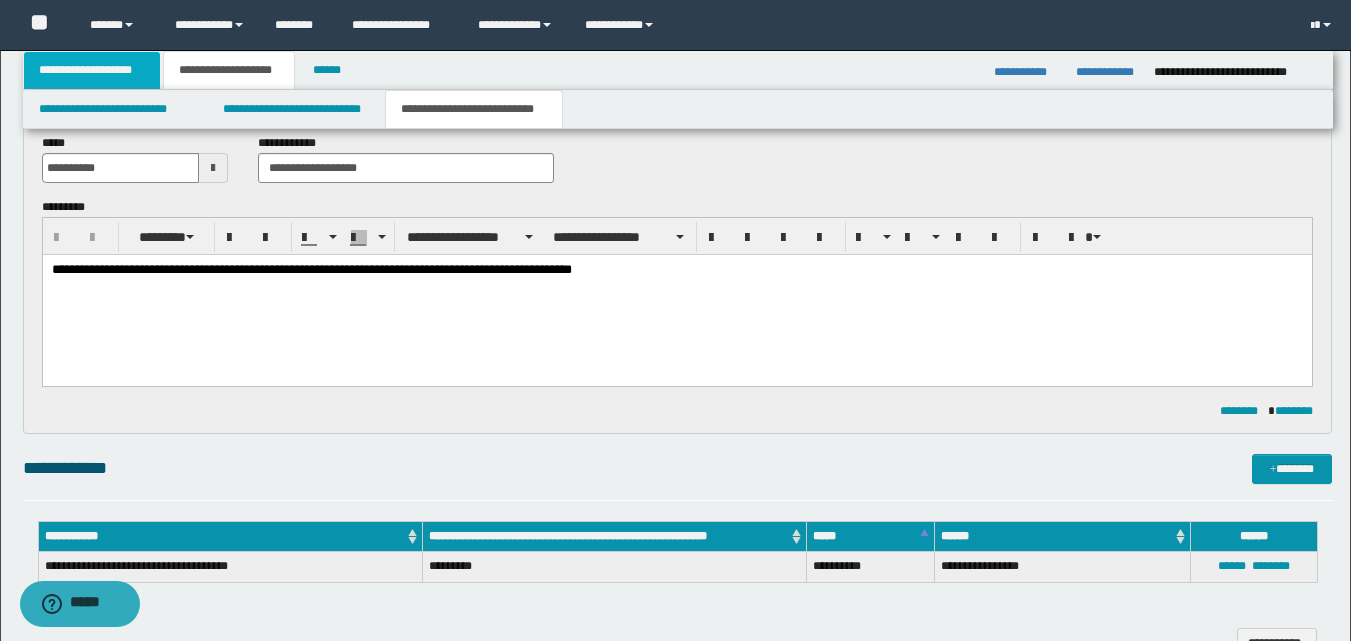 click on "**********" at bounding box center (92, 70) 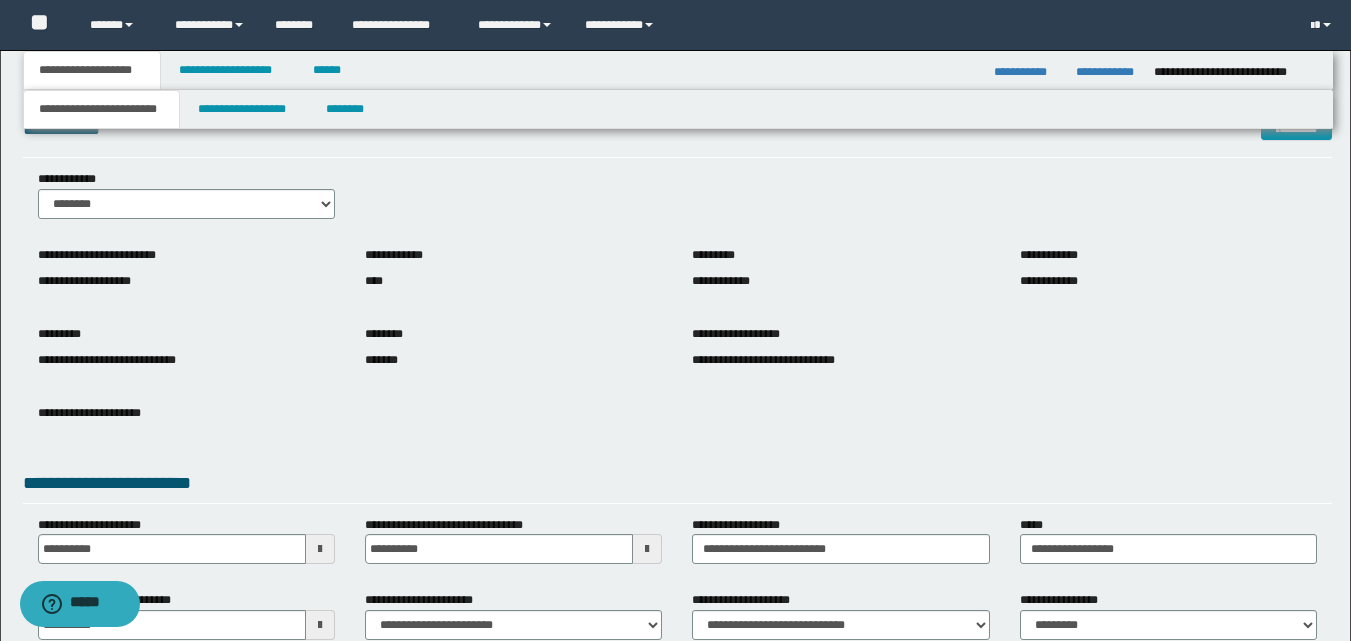 scroll, scrollTop: 0, scrollLeft: 0, axis: both 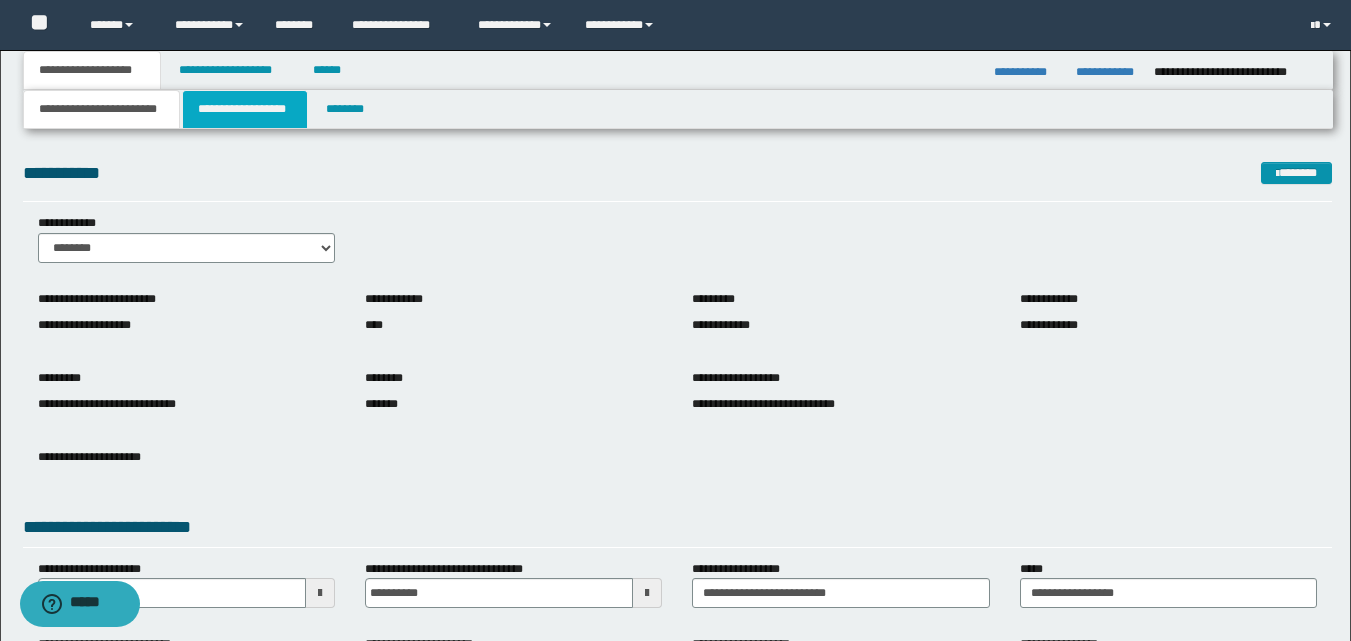 click on "**********" at bounding box center [245, 109] 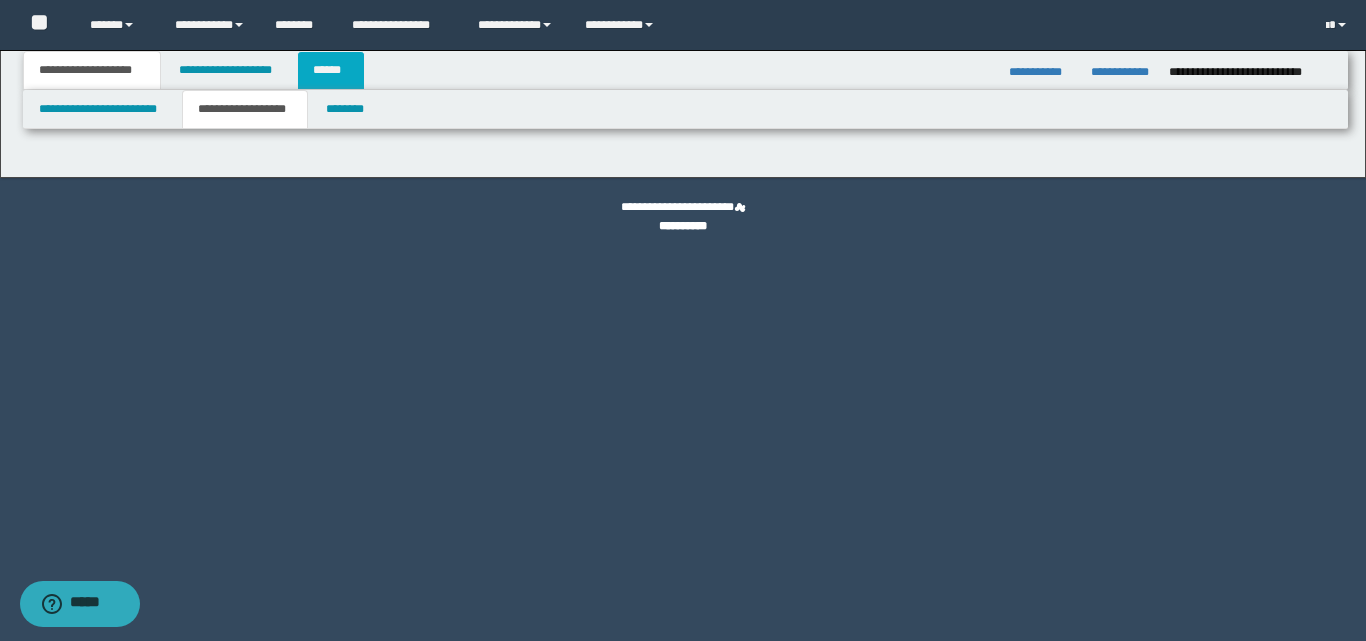 click on "******" at bounding box center [331, 70] 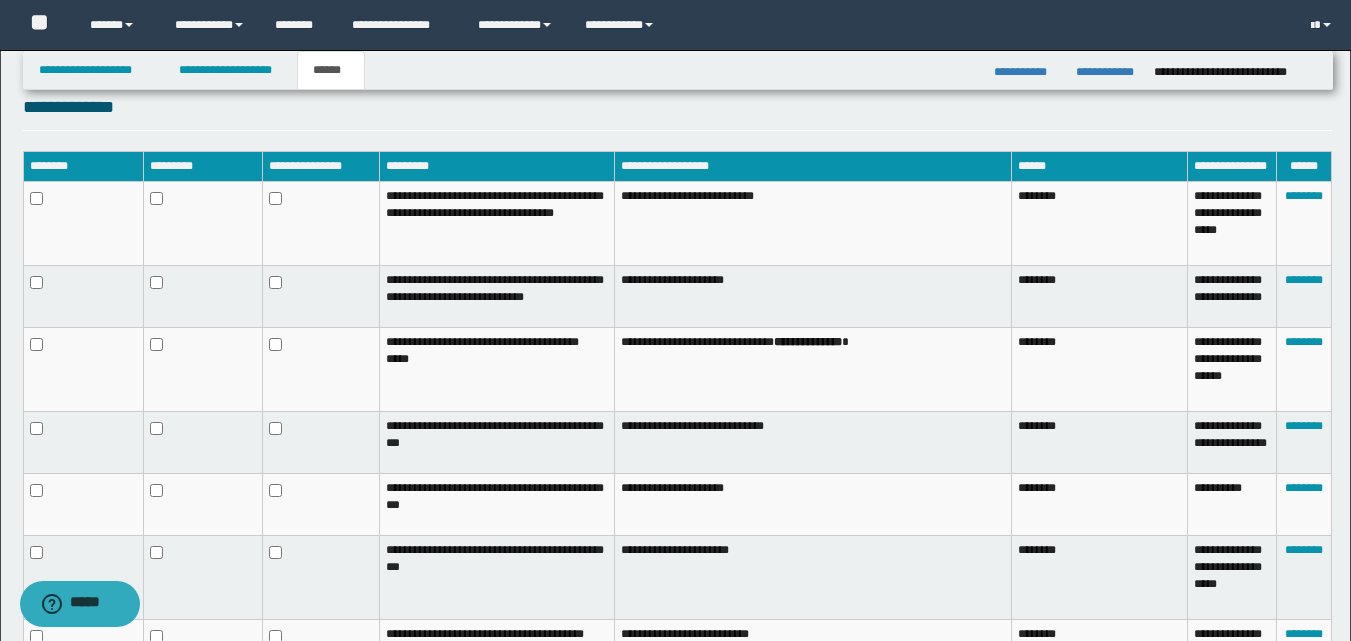 scroll, scrollTop: 400, scrollLeft: 0, axis: vertical 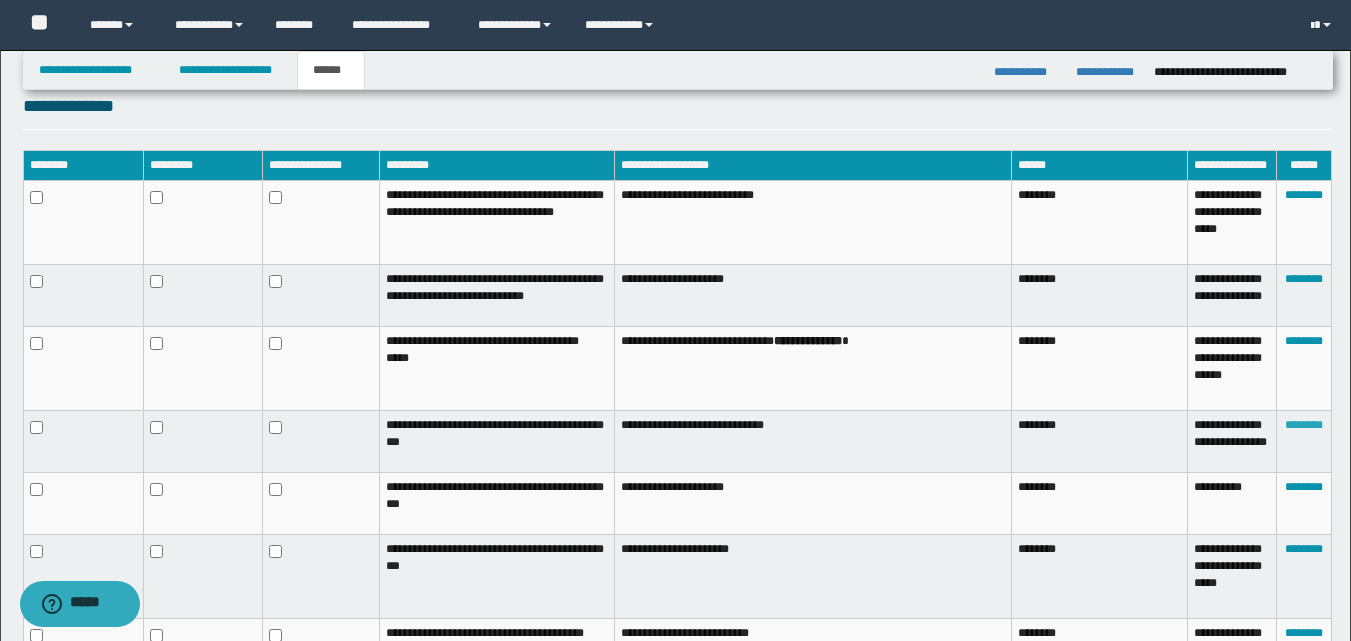 click on "********" at bounding box center [1304, 425] 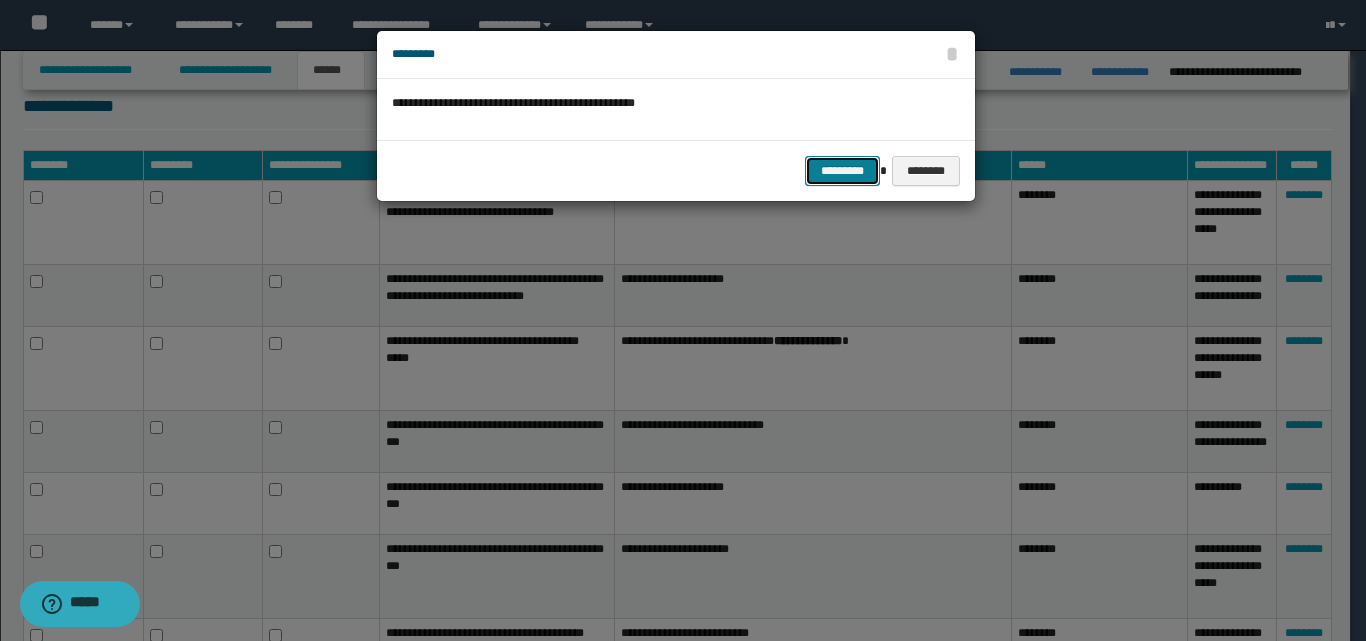 click on "*********" at bounding box center (842, 171) 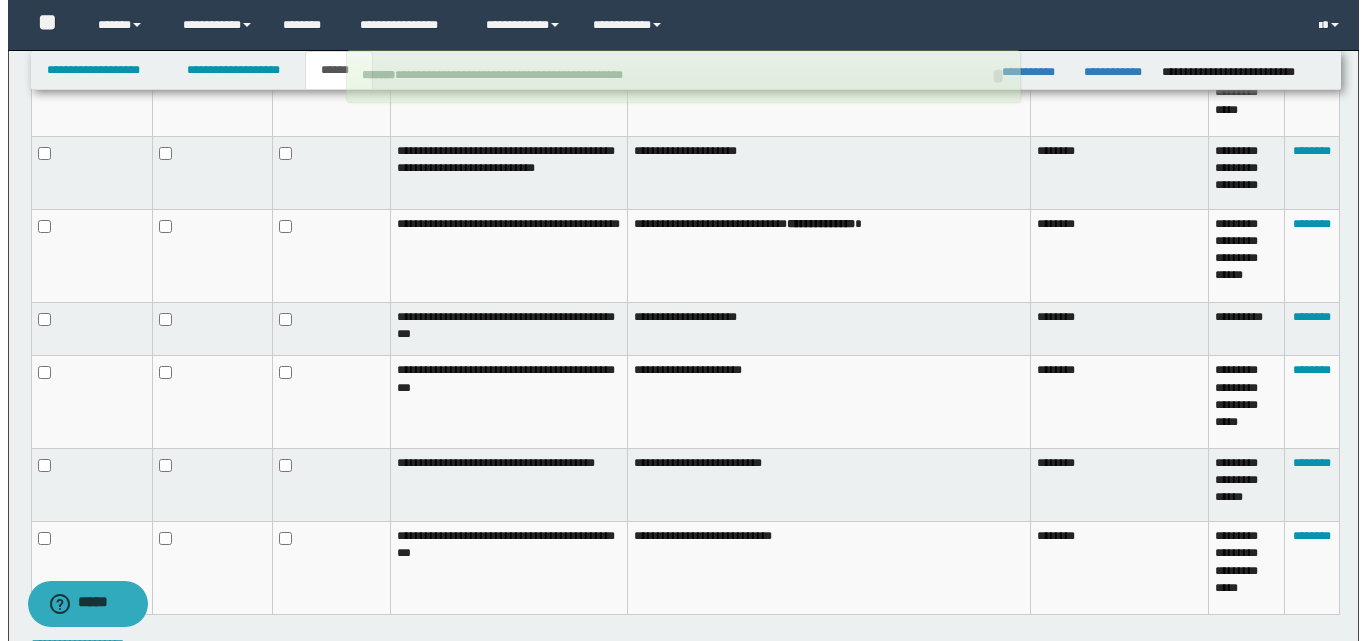 scroll, scrollTop: 600, scrollLeft: 0, axis: vertical 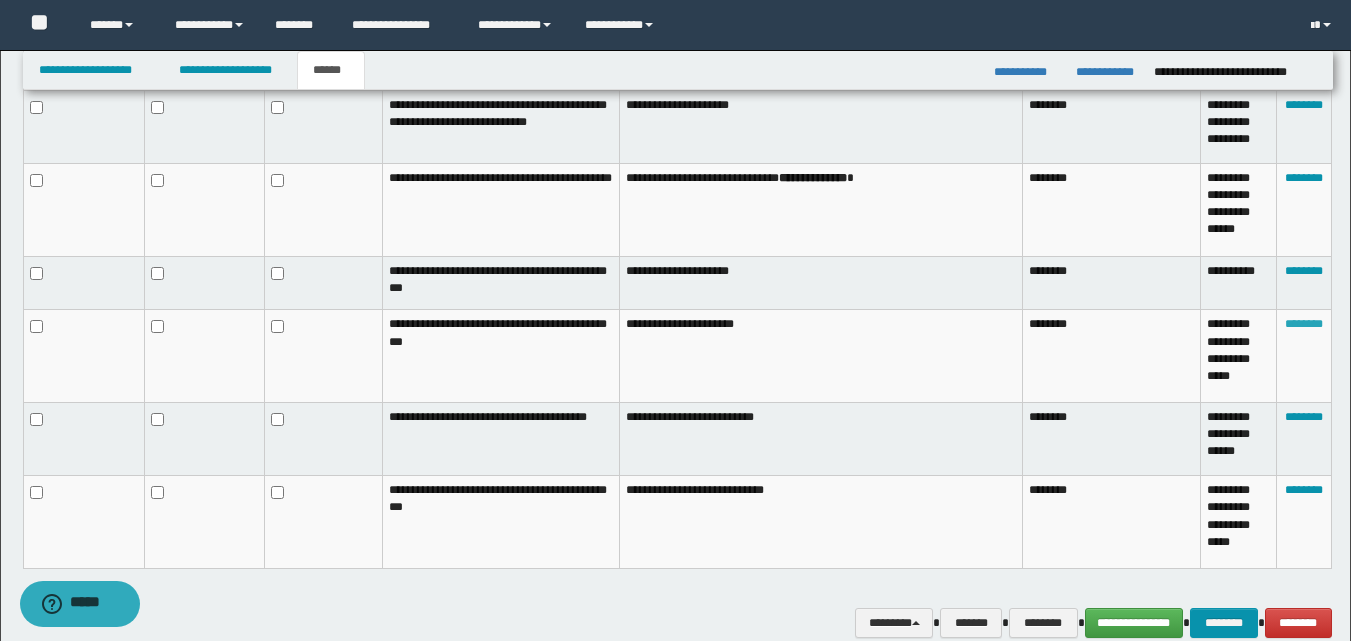 click on "********" at bounding box center [1304, 324] 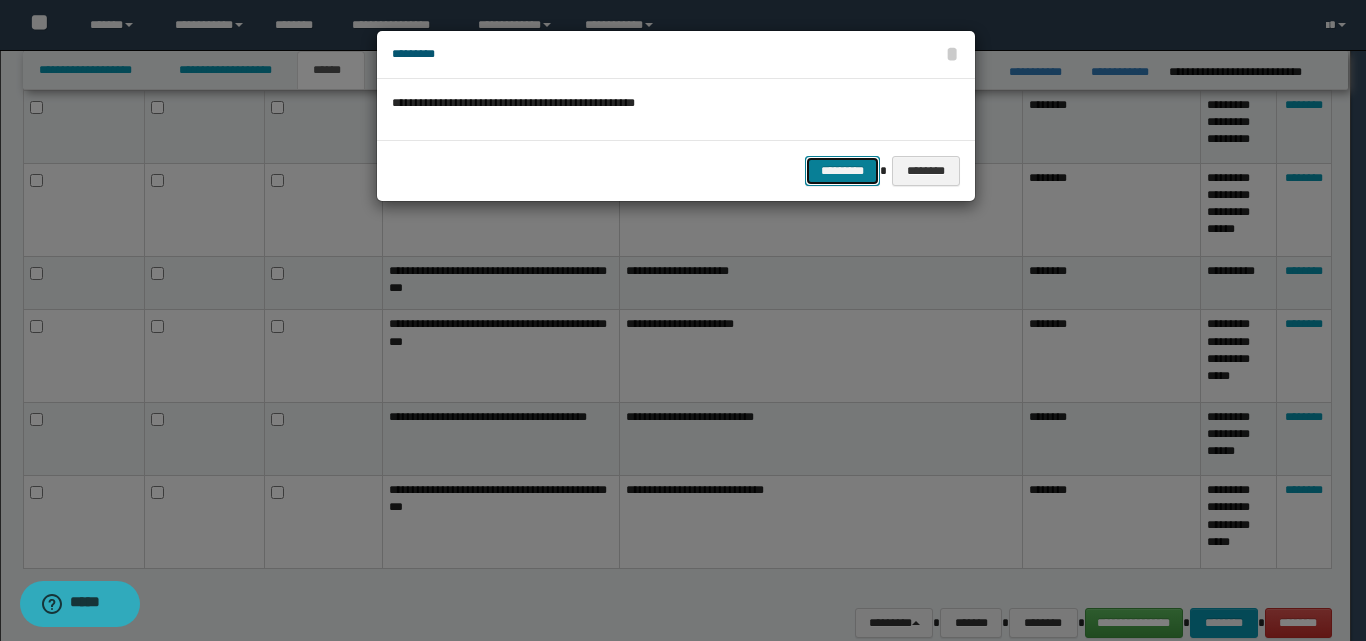 click on "*********" at bounding box center (842, 171) 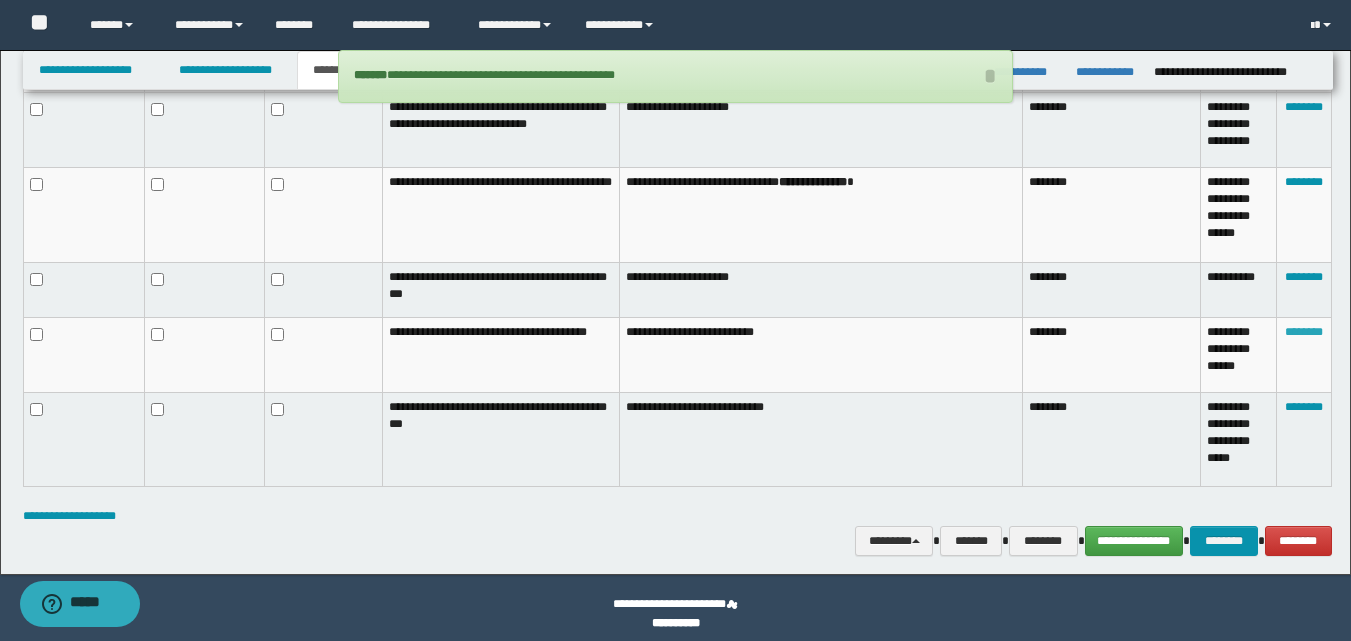 click on "********" at bounding box center [1304, 332] 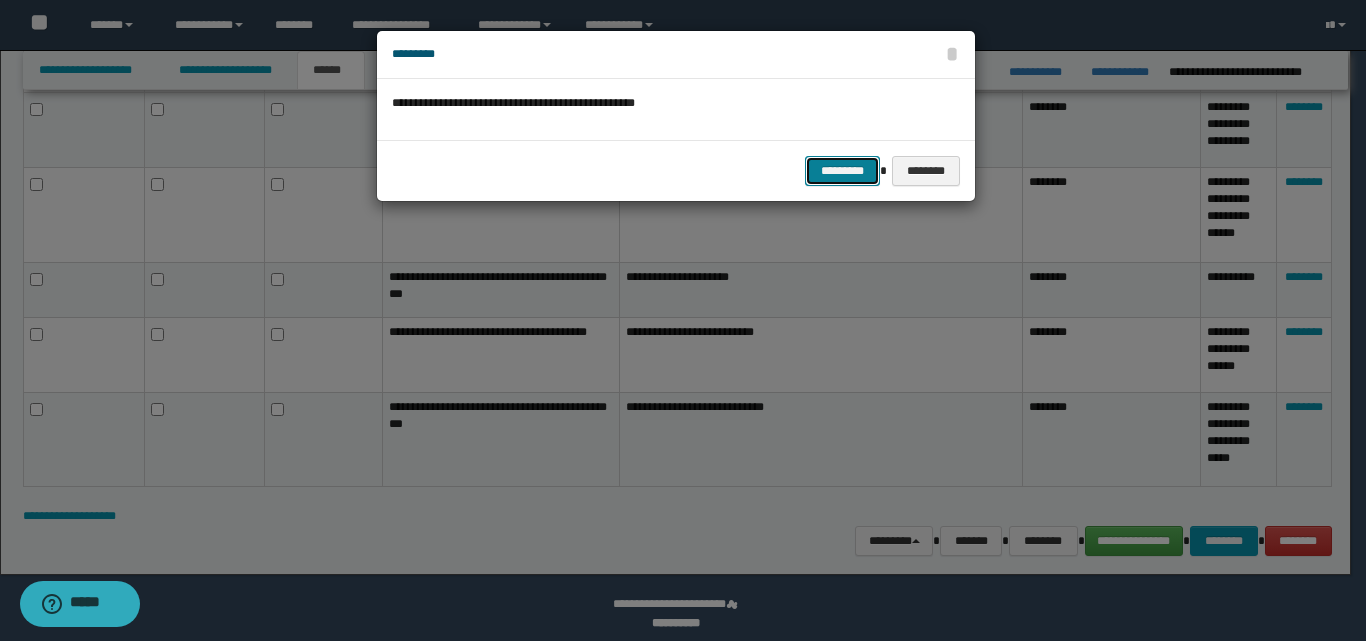 click on "*********" at bounding box center [842, 171] 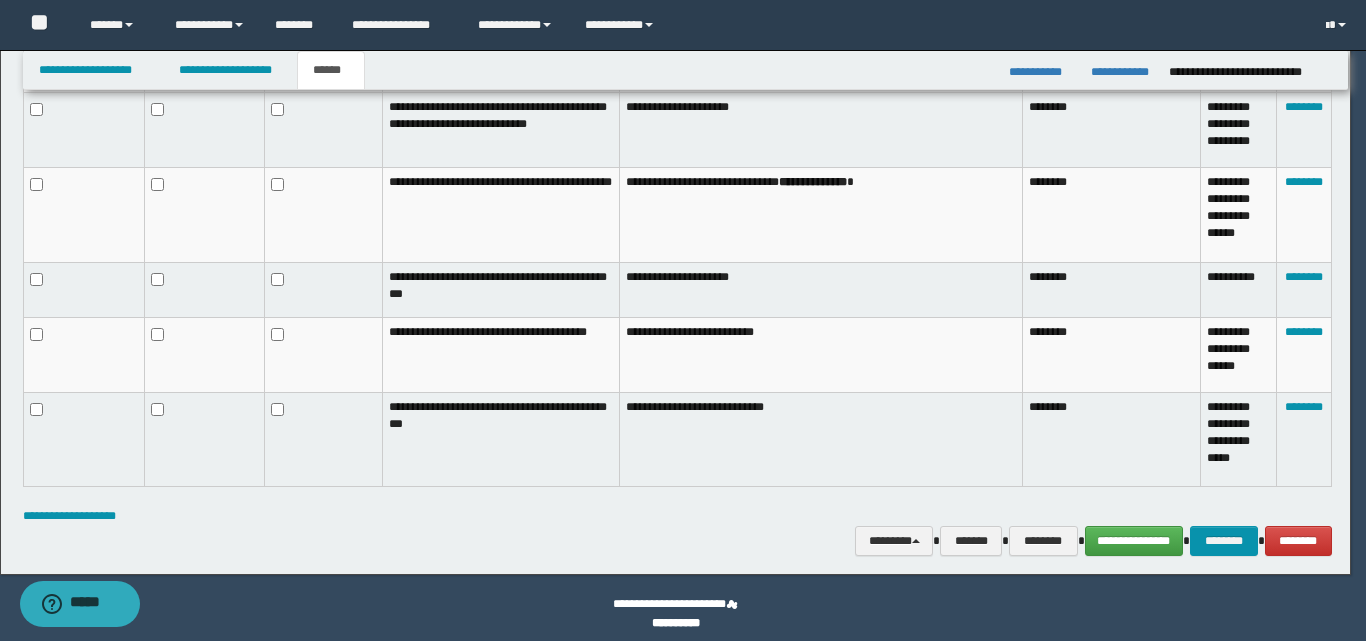 scroll, scrollTop: 530, scrollLeft: 0, axis: vertical 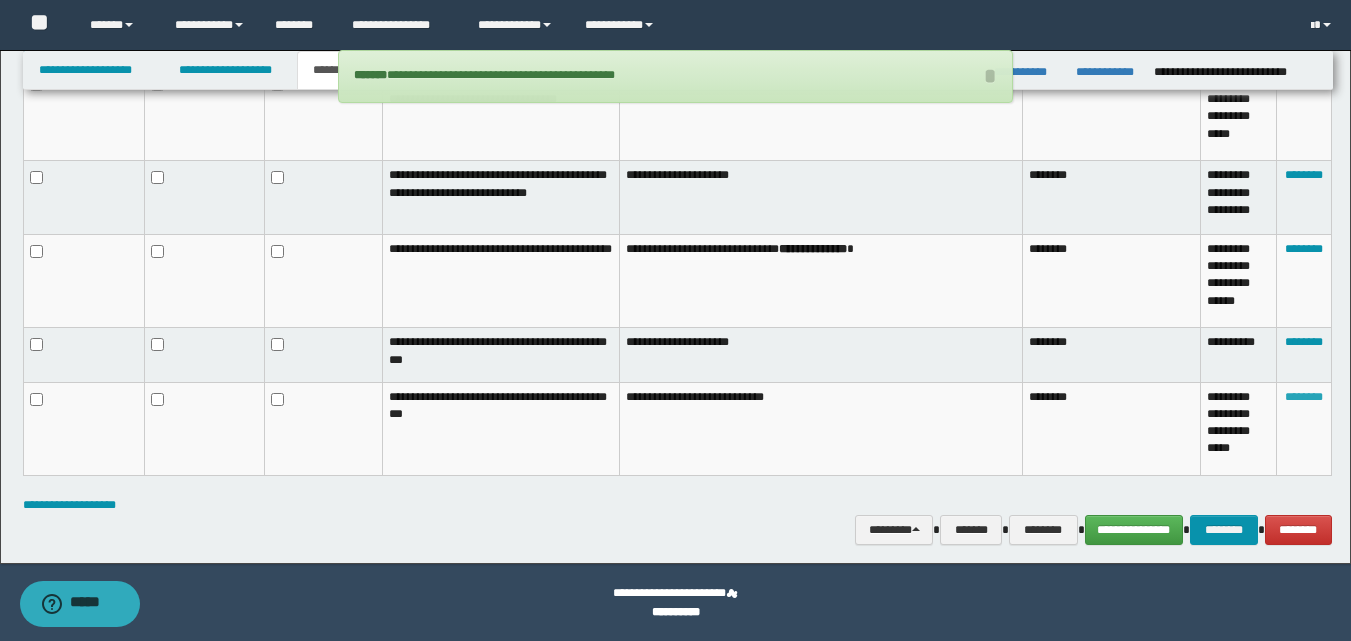 click on "********" at bounding box center [1304, 397] 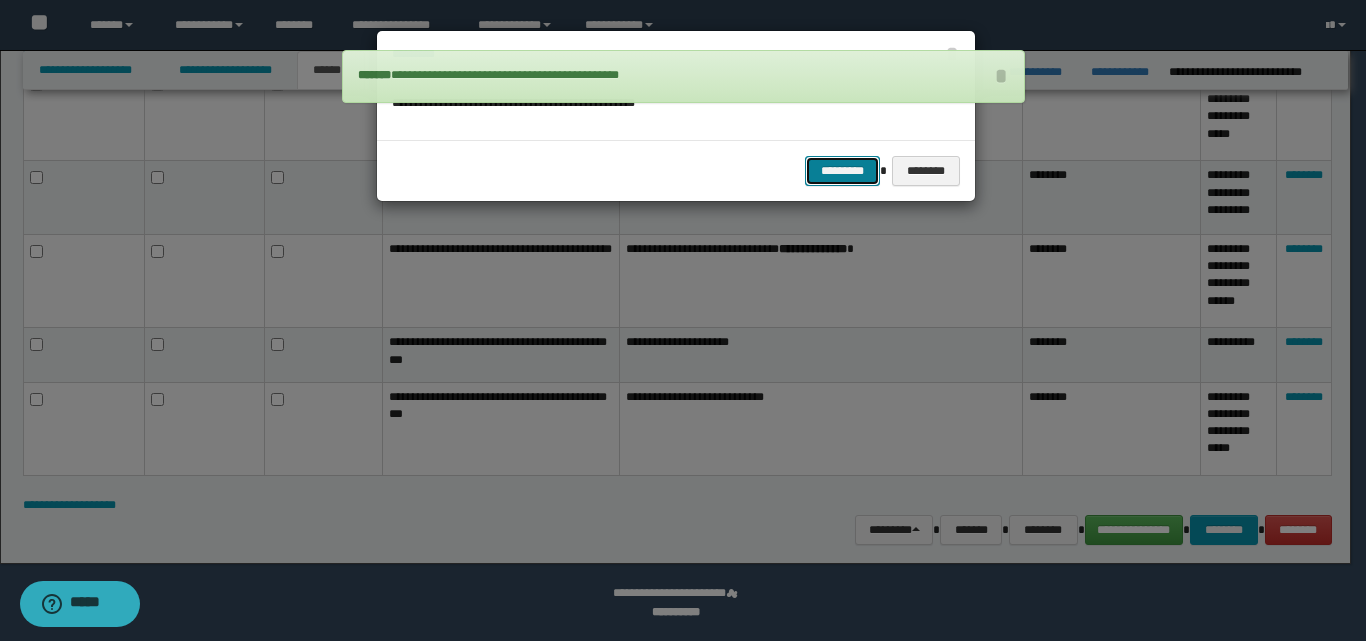 click on "*********" at bounding box center (842, 171) 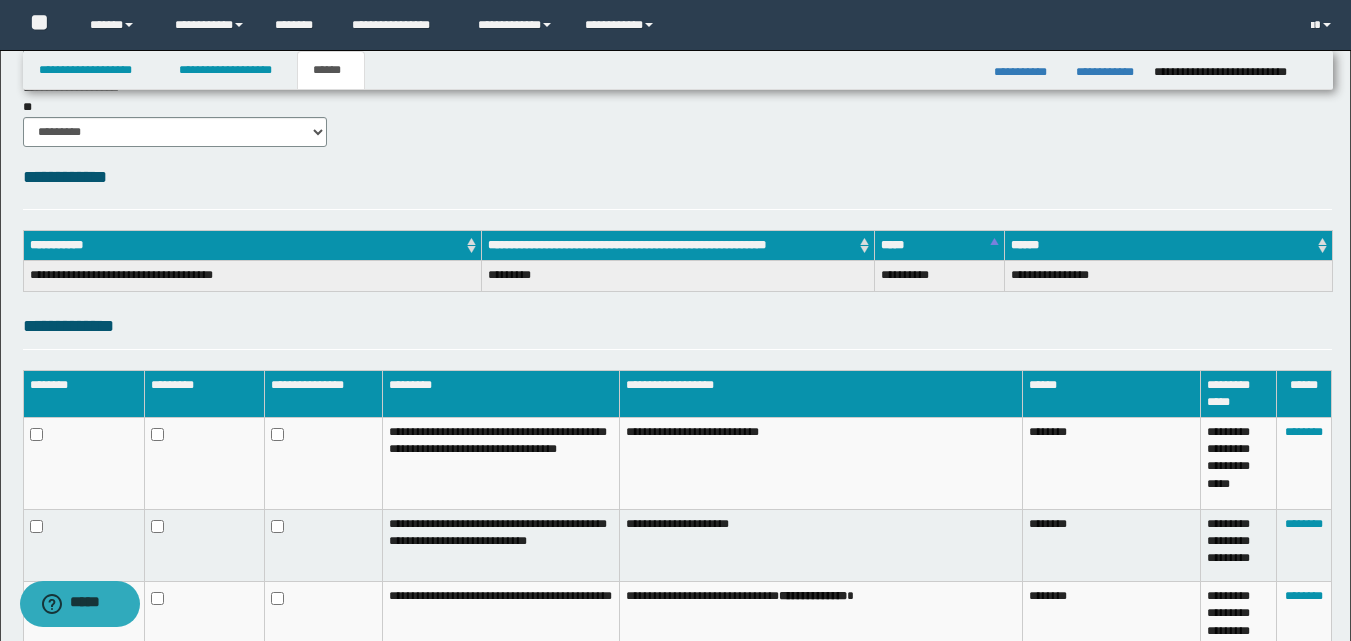 scroll, scrollTop: 432, scrollLeft: 0, axis: vertical 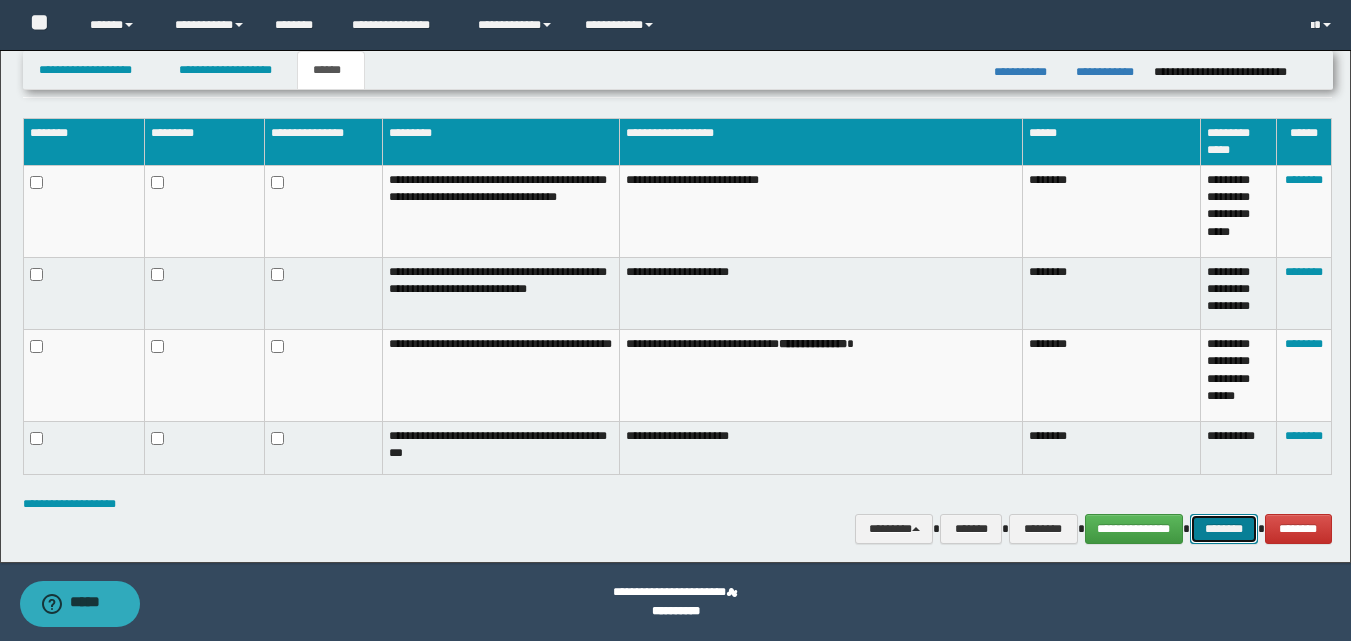 click on "********" at bounding box center (1224, 529) 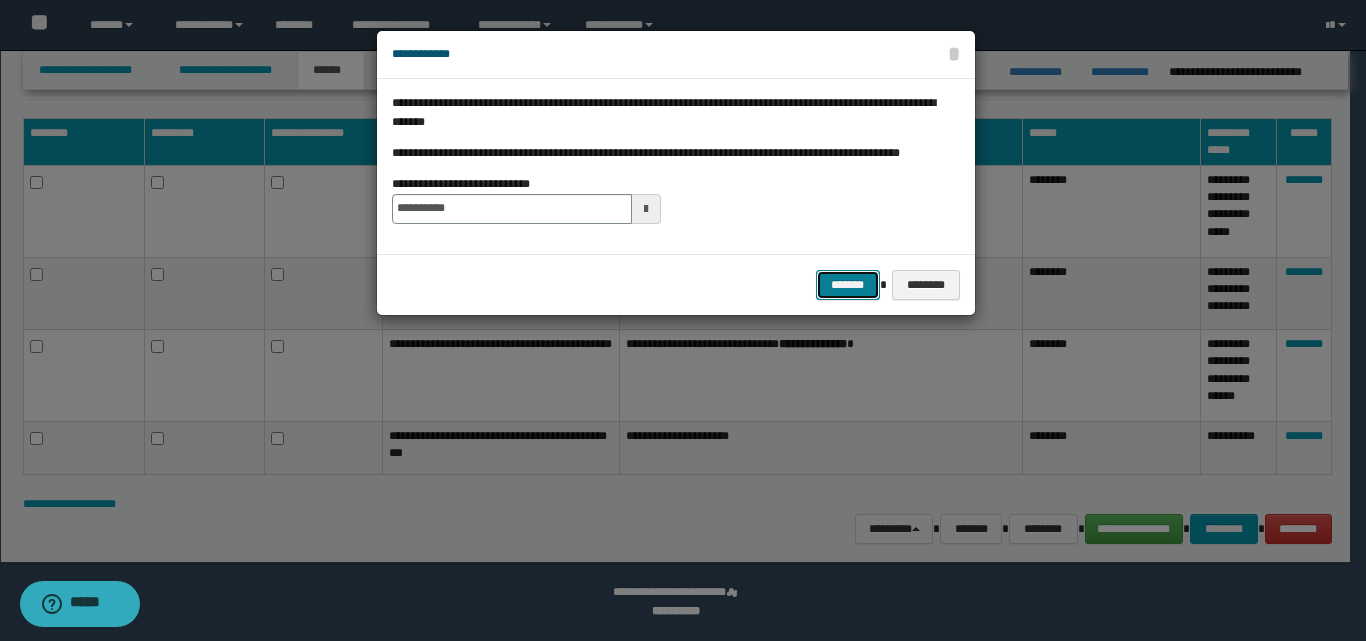 click on "*******" at bounding box center [848, 285] 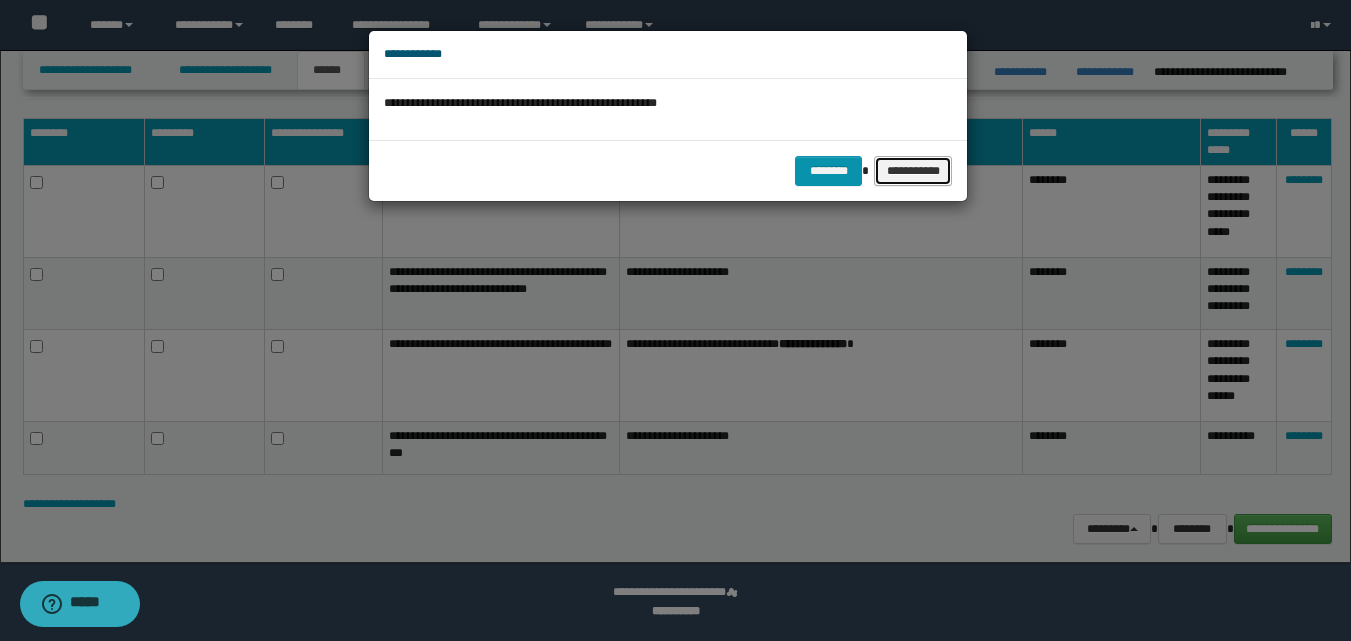click on "**********" at bounding box center (913, 171) 